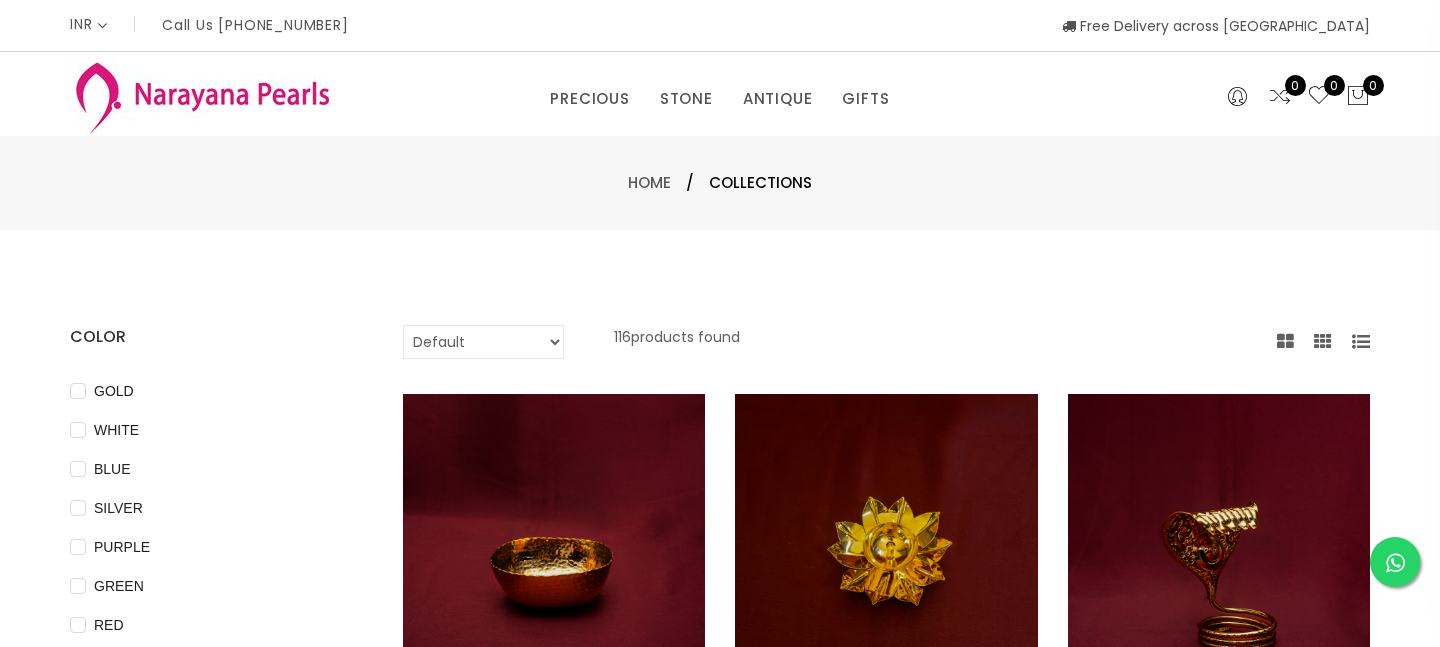 select on "INR" 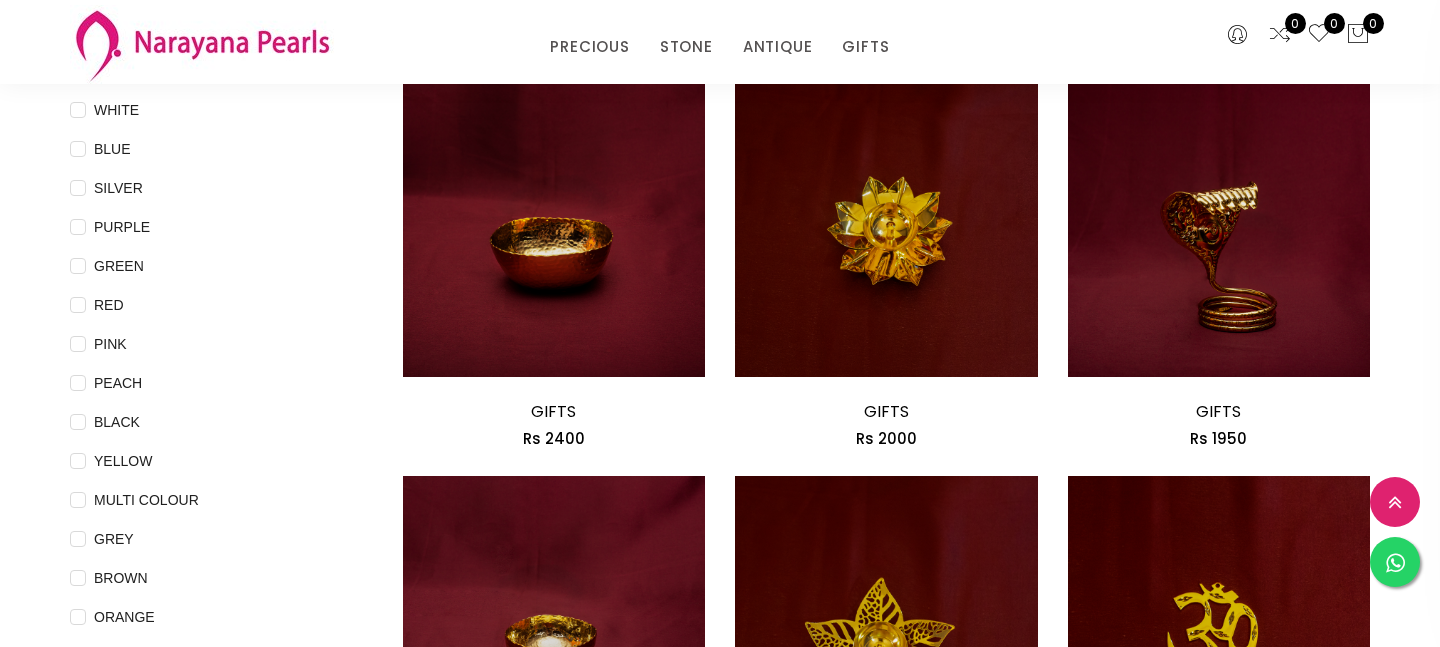 scroll, scrollTop: 225, scrollLeft: 0, axis: vertical 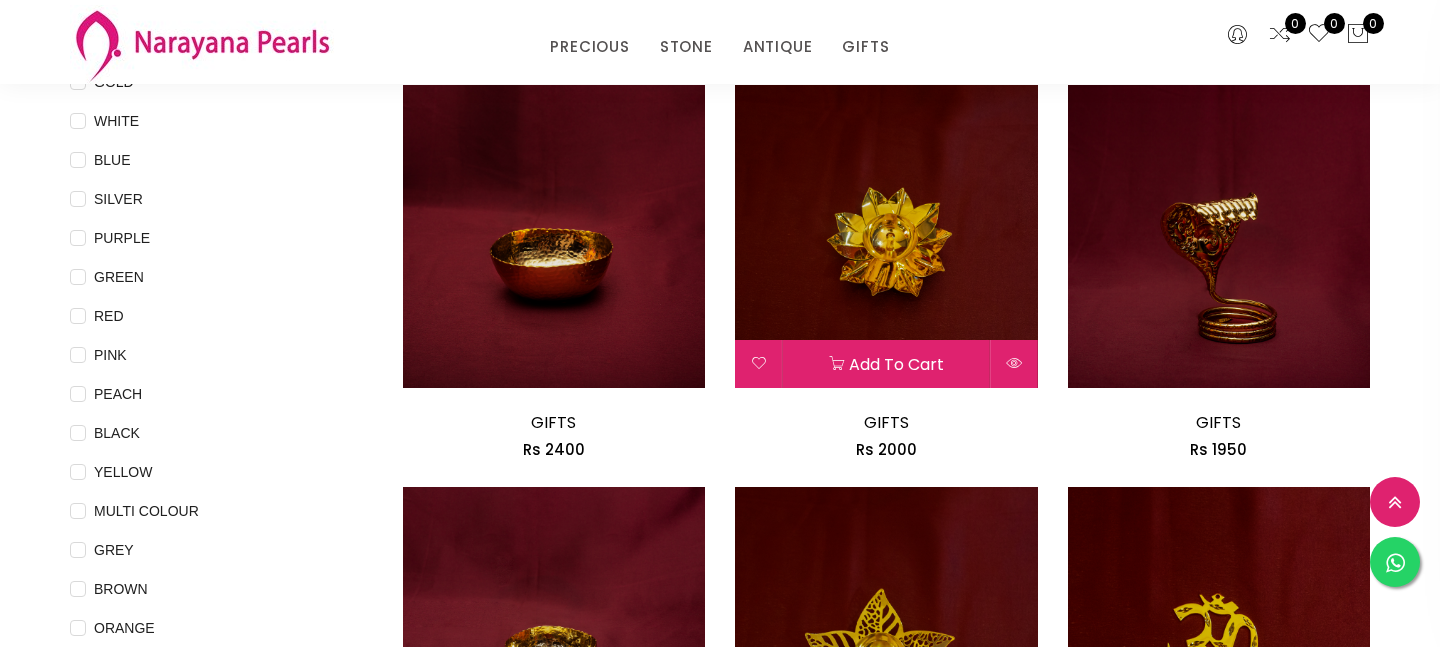 click at bounding box center (886, 236) 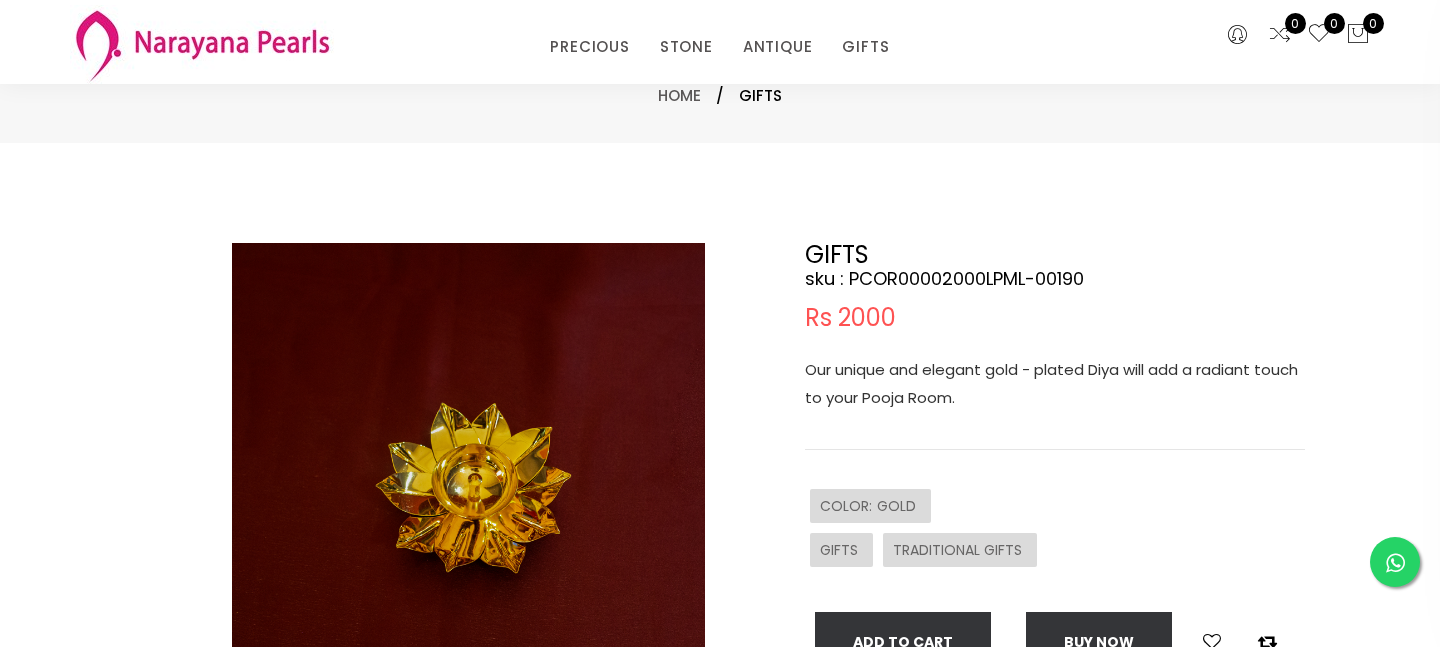 scroll, scrollTop: 6, scrollLeft: 0, axis: vertical 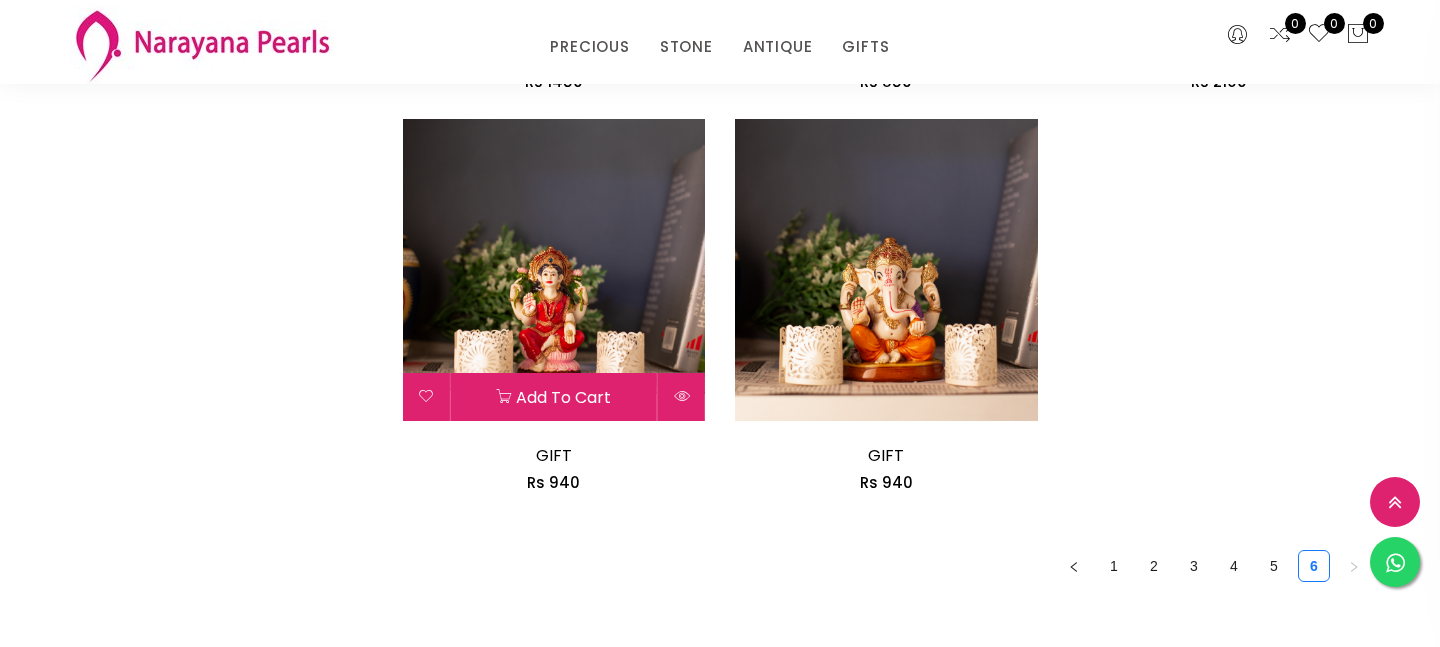 click at bounding box center (554, 270) 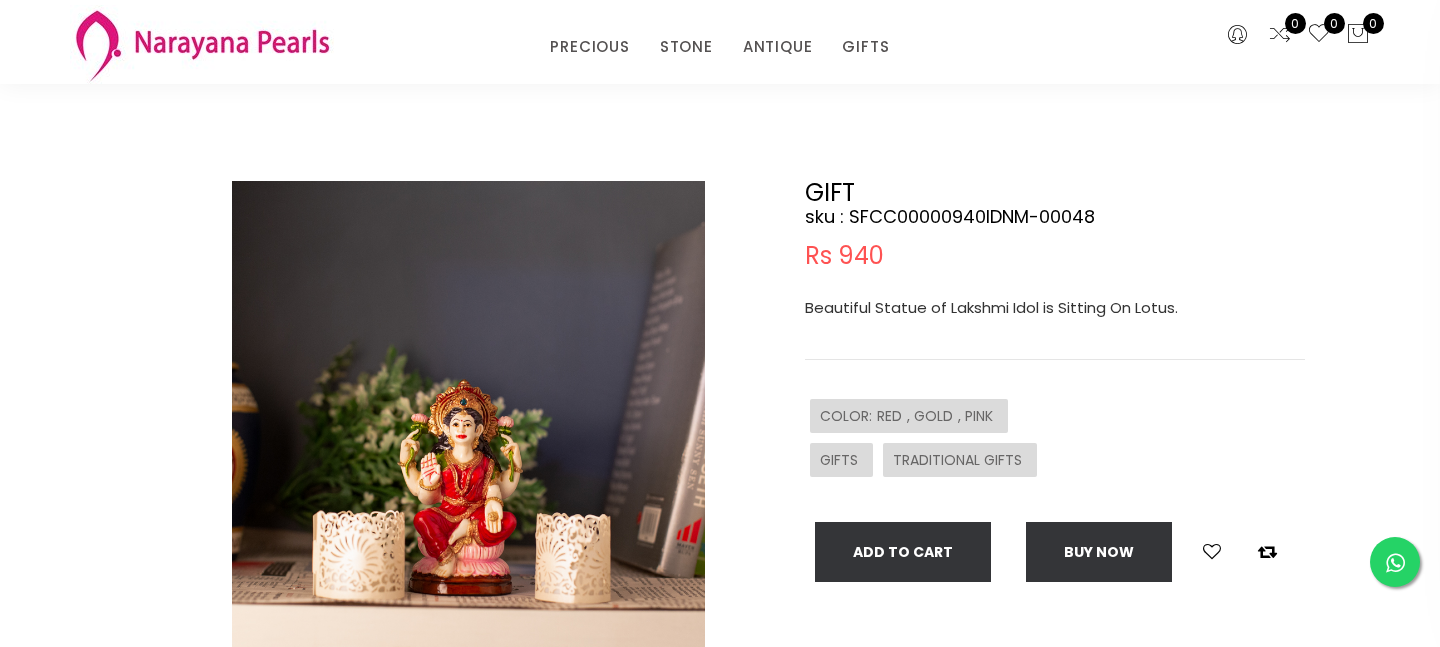 scroll, scrollTop: 63, scrollLeft: 0, axis: vertical 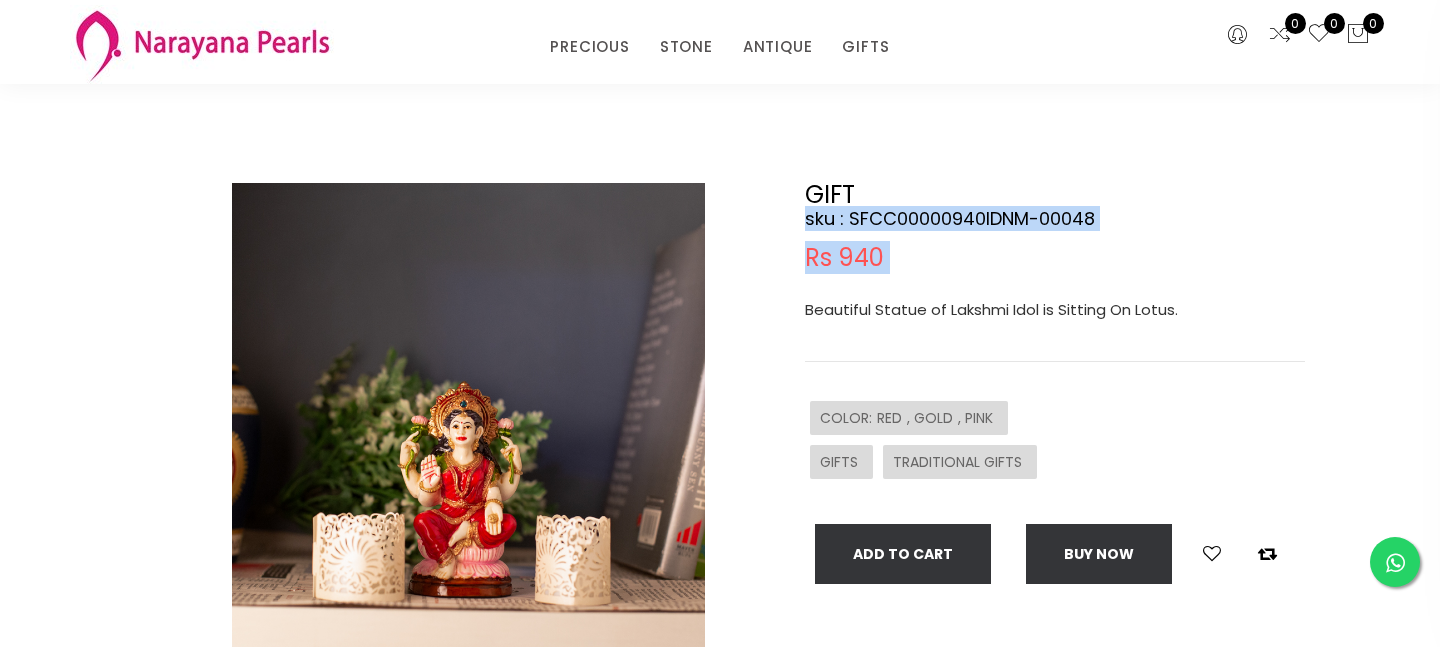 drag, startPoint x: 805, startPoint y: 214, endPoint x: 960, endPoint y: 277, distance: 167.31407 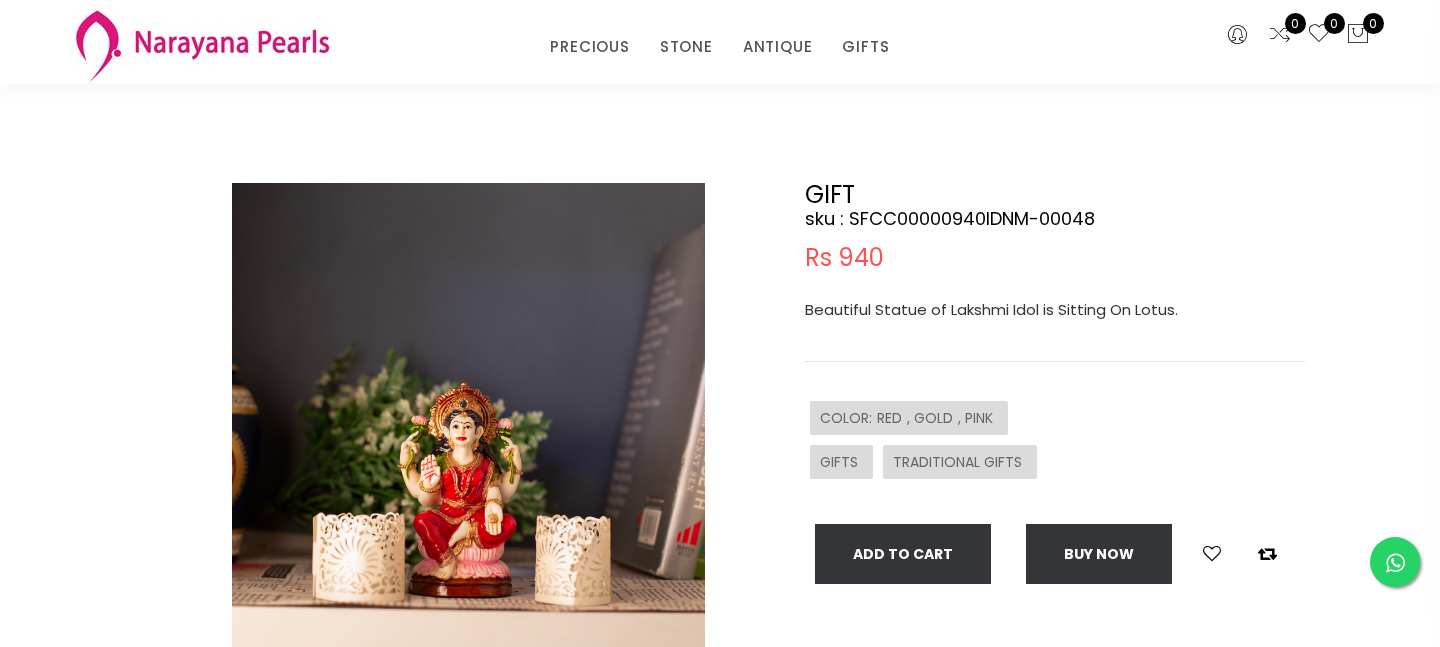 click at bounding box center [178, 498] 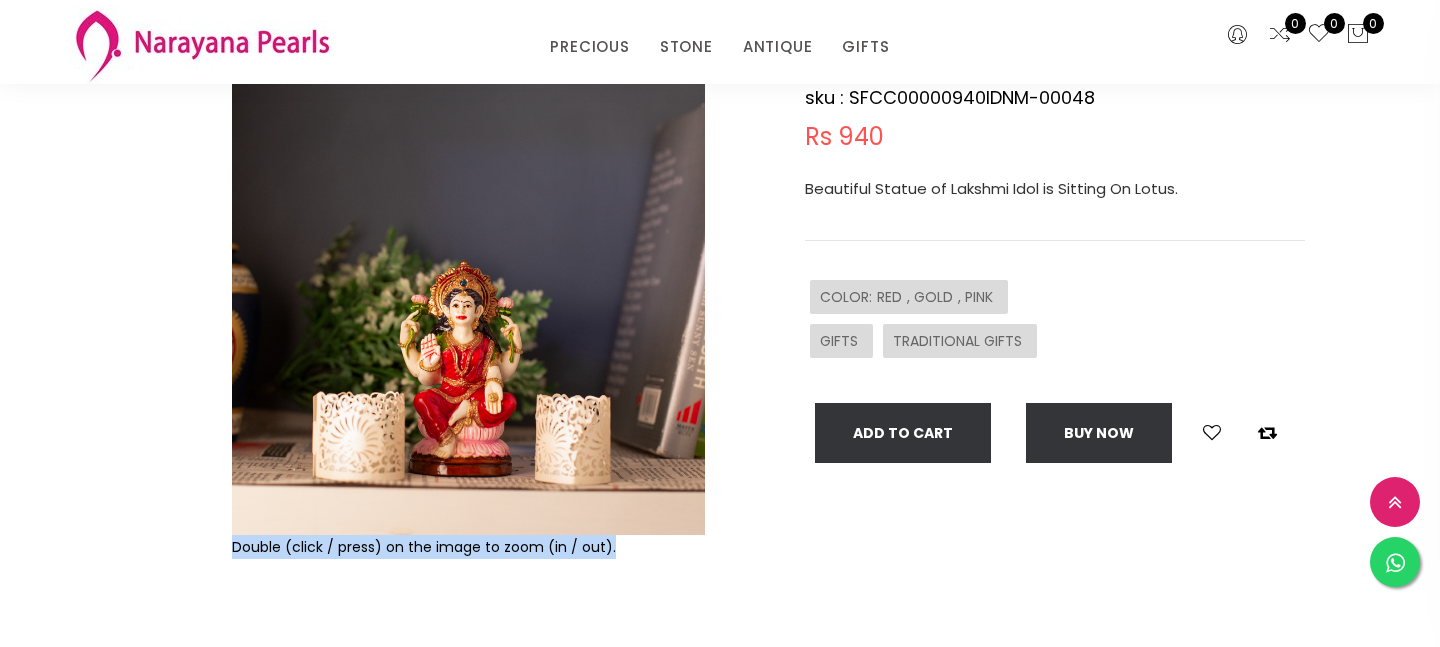 scroll, scrollTop: 182, scrollLeft: 0, axis: vertical 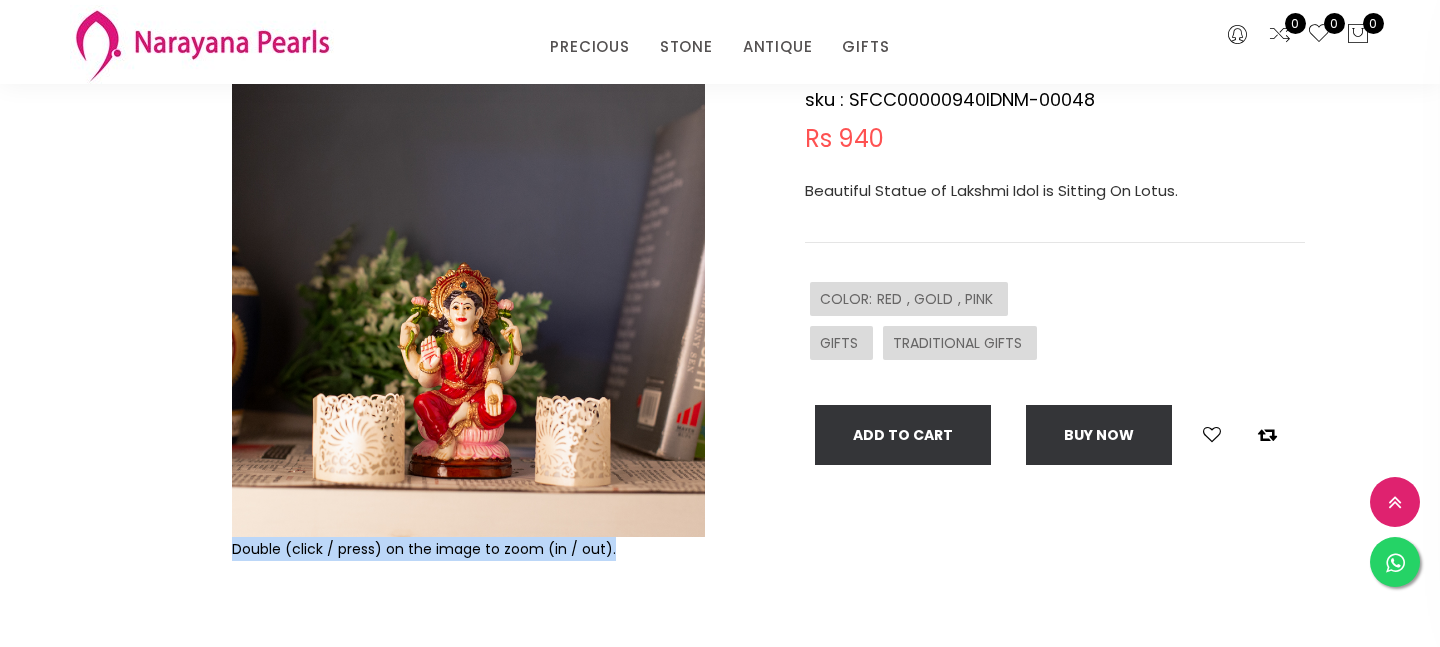 click at bounding box center (468, 300) 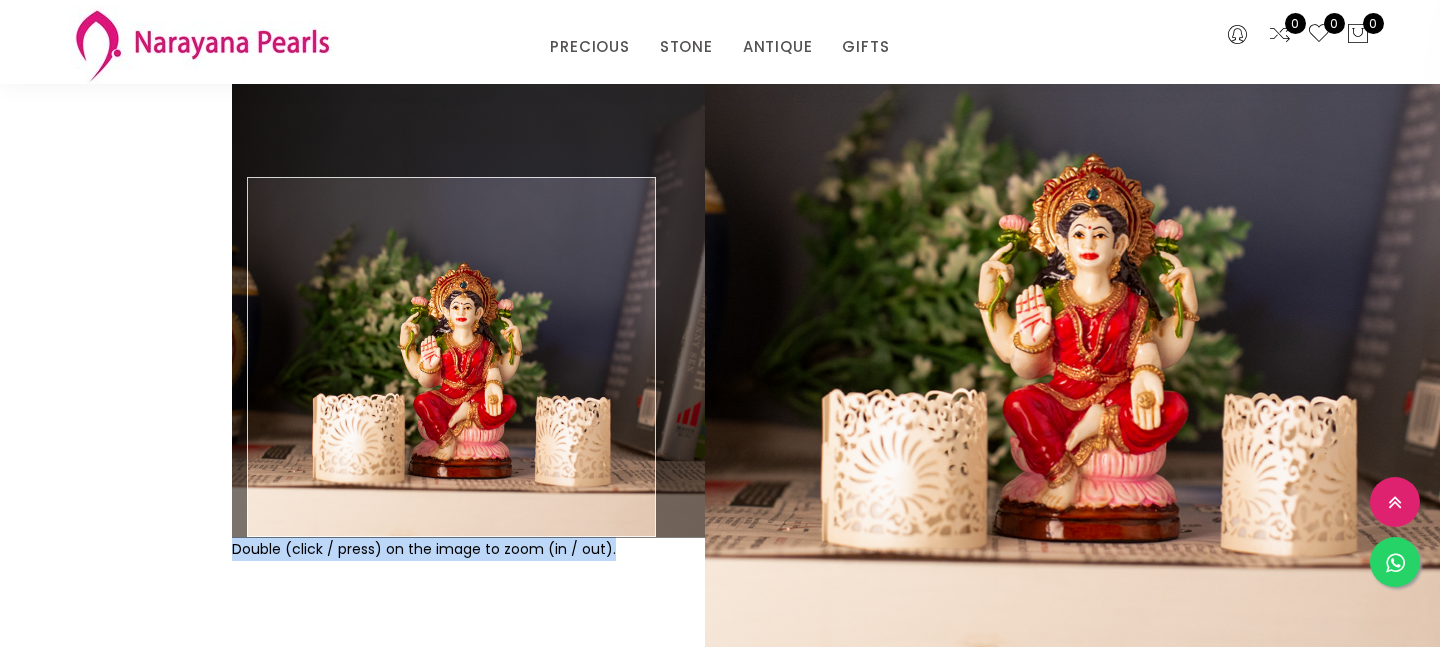 click at bounding box center (468, 300) 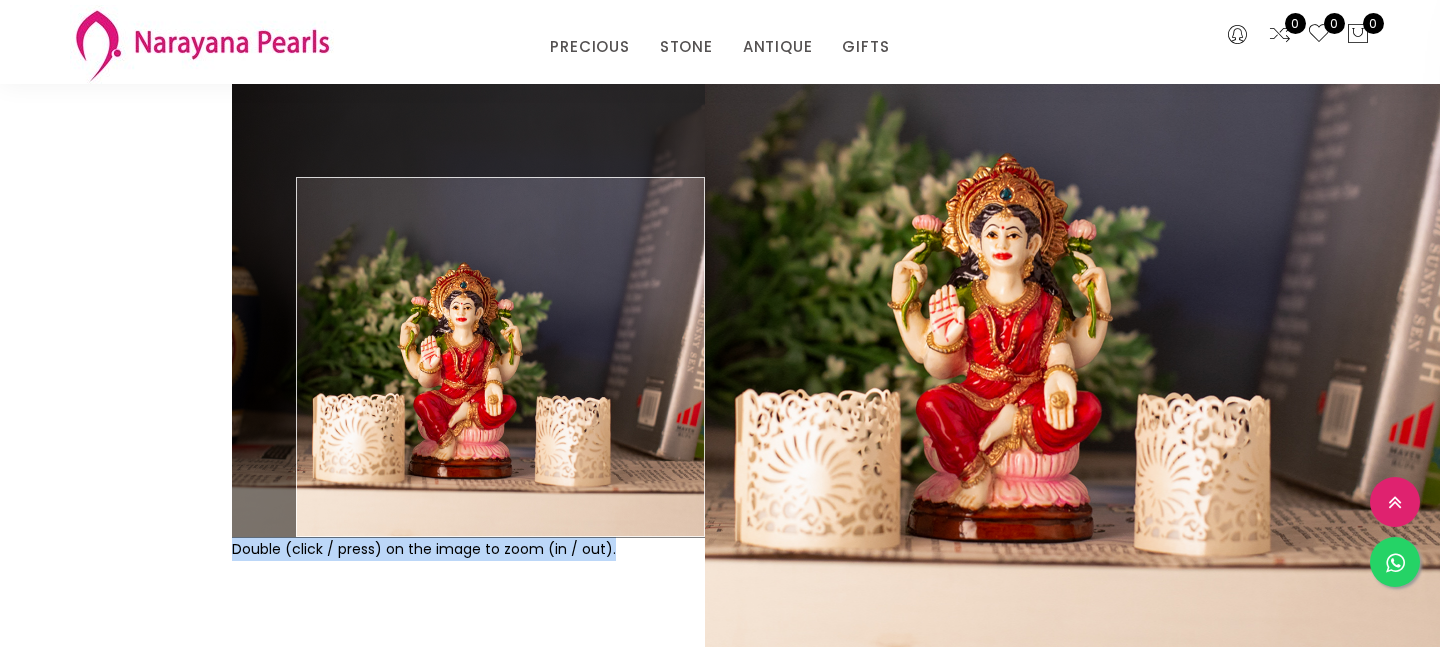 copy on "Double (click / press) on the image to zoom (in / out)." 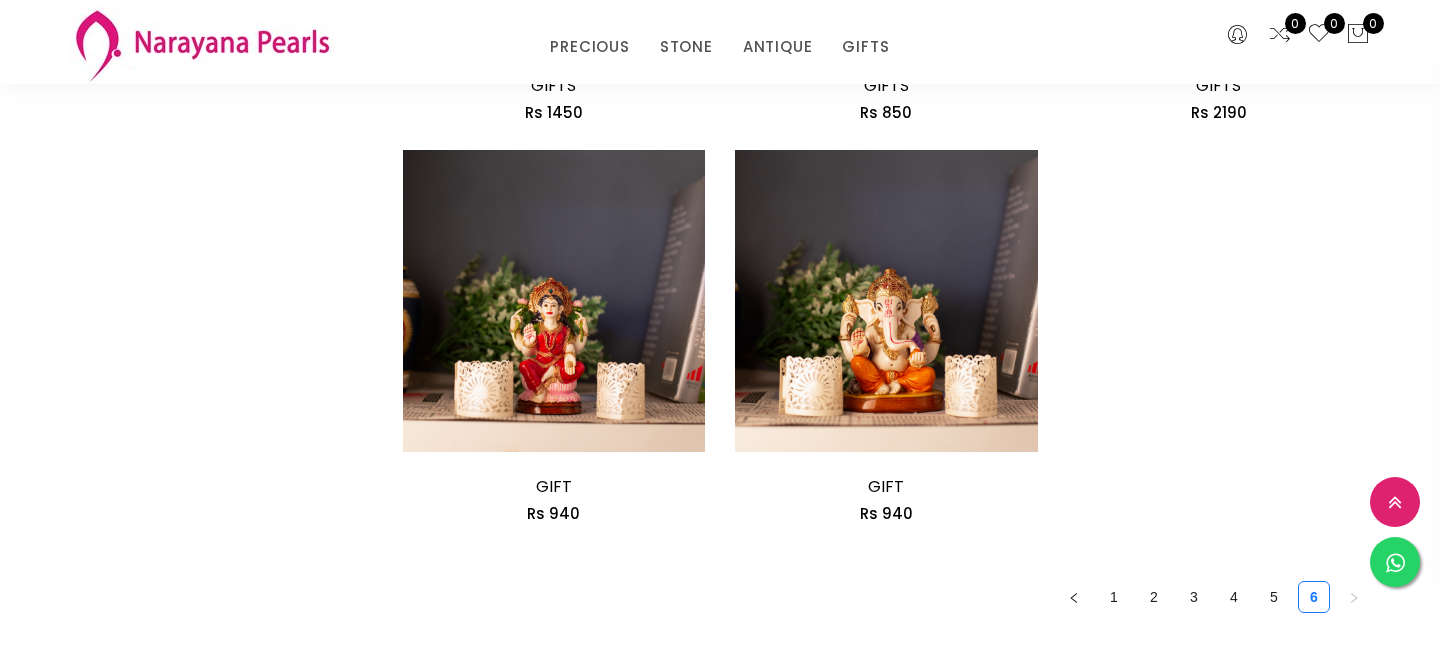 scroll, scrollTop: 1372, scrollLeft: 0, axis: vertical 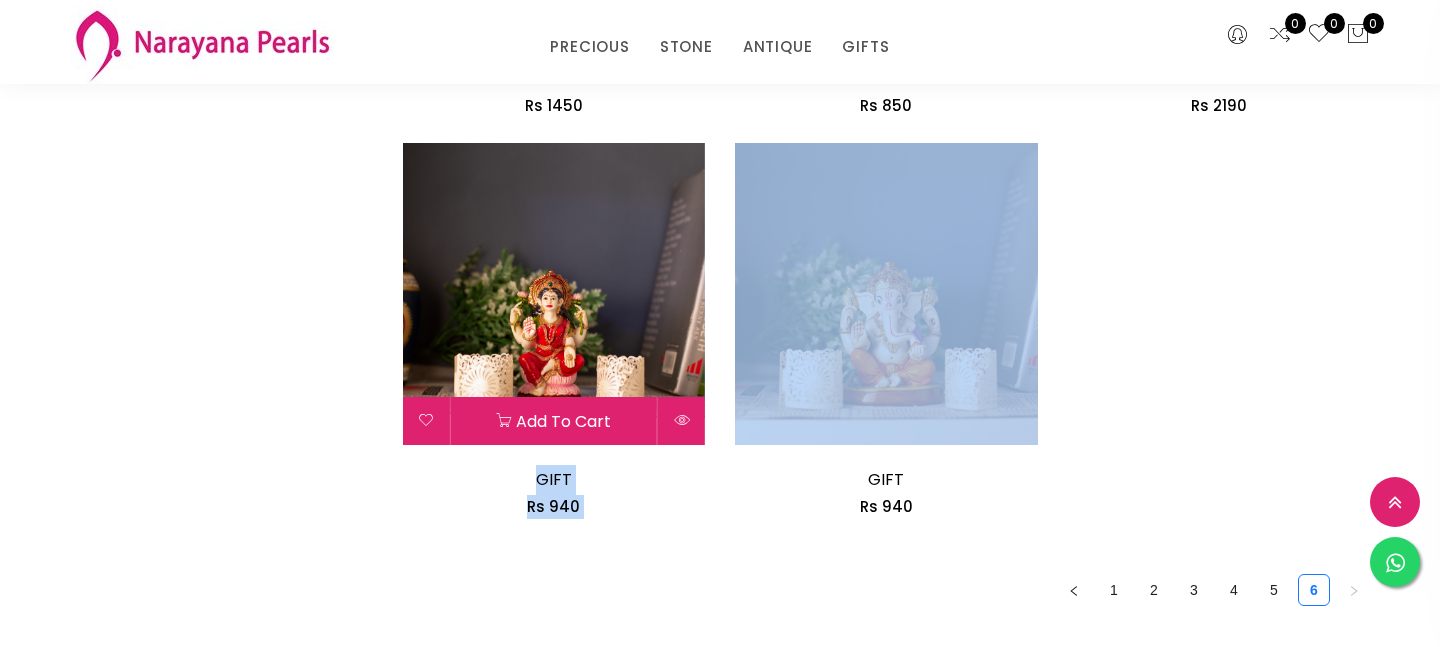 drag, startPoint x: 1080, startPoint y: 304, endPoint x: 507, endPoint y: 275, distance: 573.7334 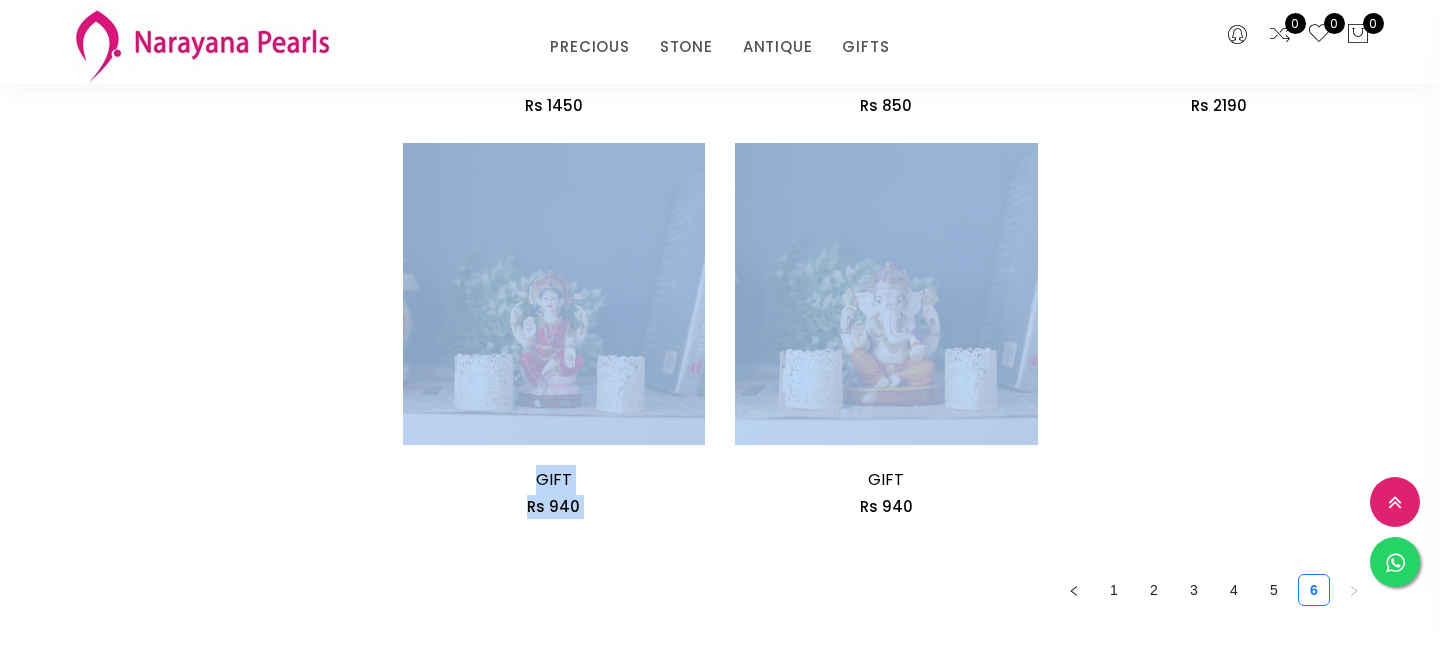 click on "Add to cart GIFTS Rs   2400 GIFTS Rs   2400 Beautiful and Divine Pooja Accessories that'll Brighten up your home while bringing blessings and sacredness     Add to cart  Buy Now      Add to cart GIFTS Rs   2000 GIFTS Rs   2000 Our unique and elegant gold - plated Diya will add a radiant touch to your Pooja Room.     Add to cart  Buy Now      Add to cart GIFTS Rs   1950 GIFTS Rs   1950 Explore Our Unique Gold - Plated Pooja Accessories to Create a Positive and Divine On Special Occasions.     Add to cart  Buy Now      Add to cart GIFTS Rs   1800 GIFTS Rs   1800 Beautiful and Divine Pooja Accessories that'll Brighten up your home while bringing blessings and sacredness.     Add to cart  Buy Now      Add to cart GIFTS Rs   1570 GIFTS Rs   1570 Explore Our Unique Gold - Plated Pooja Accessories to Create a Positive and Divine On Special Occasions.     Add to cart  Buy Now      Add to cart GIFTS Rs   1500 GIFTS Rs   1500     Add to cart  Buy Now      Add to cart GIFTS Rs   1450 GIFTS Rs   1450     Add to cart" at bounding box center [887, -259] 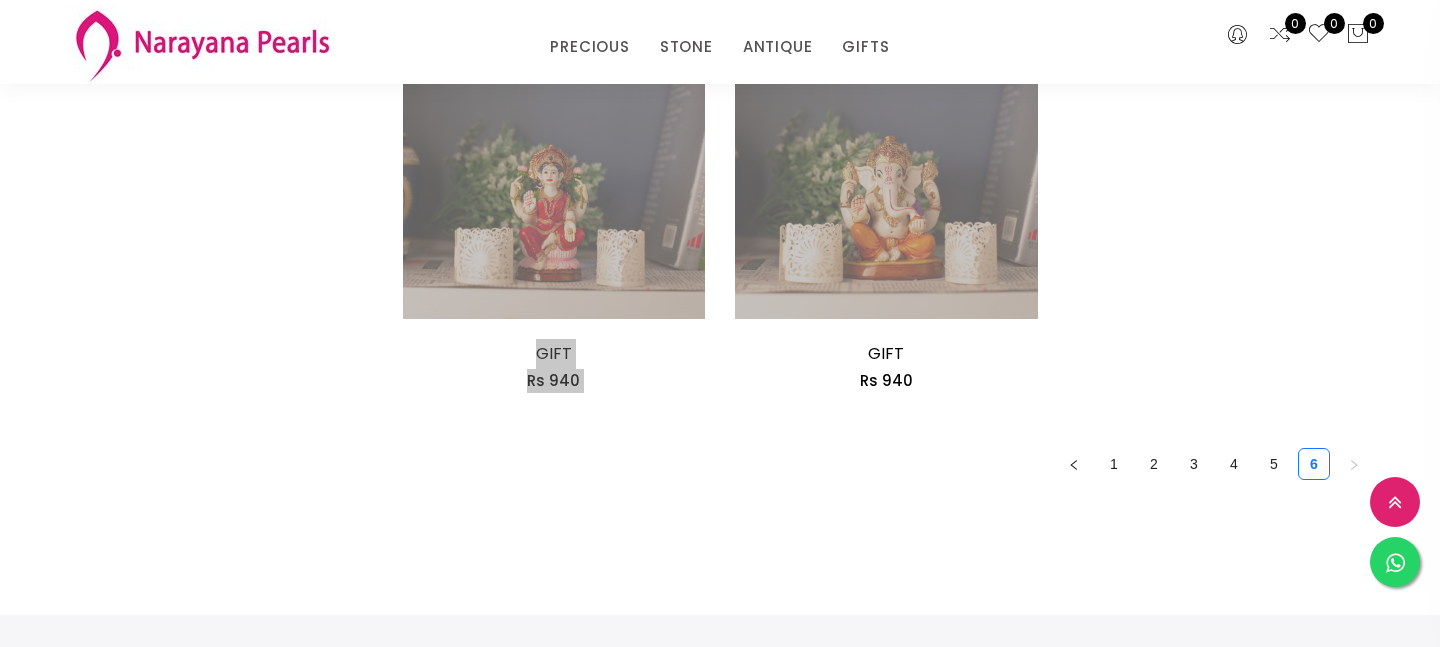 scroll, scrollTop: 1461, scrollLeft: 0, axis: vertical 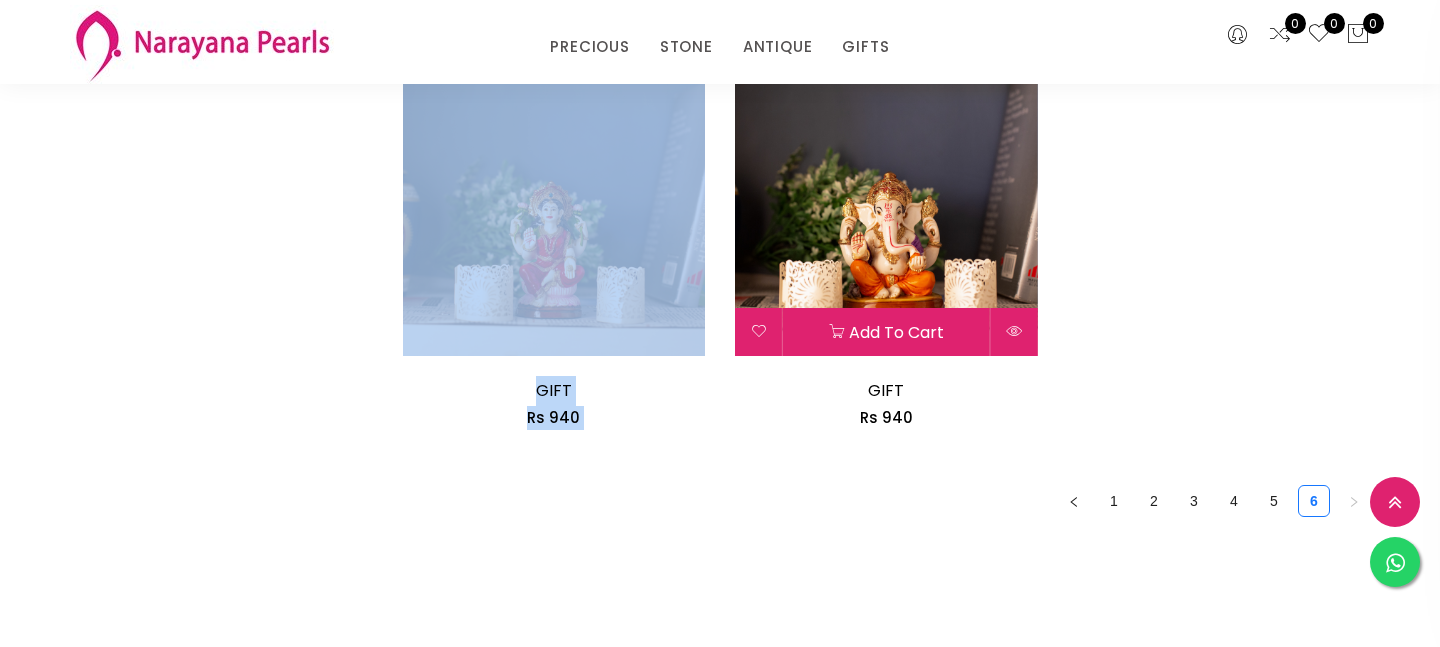 click at bounding box center (886, 204) 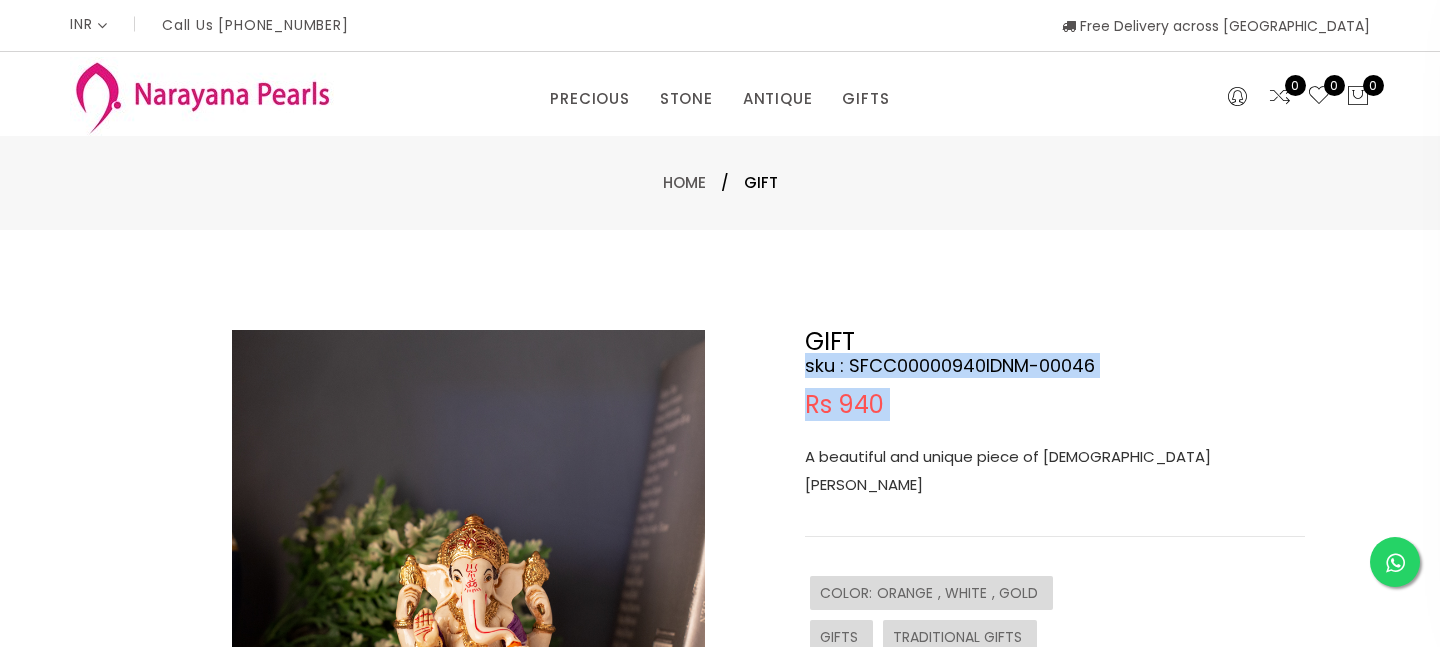drag, startPoint x: 803, startPoint y: 365, endPoint x: 1154, endPoint y: 422, distance: 355.59808 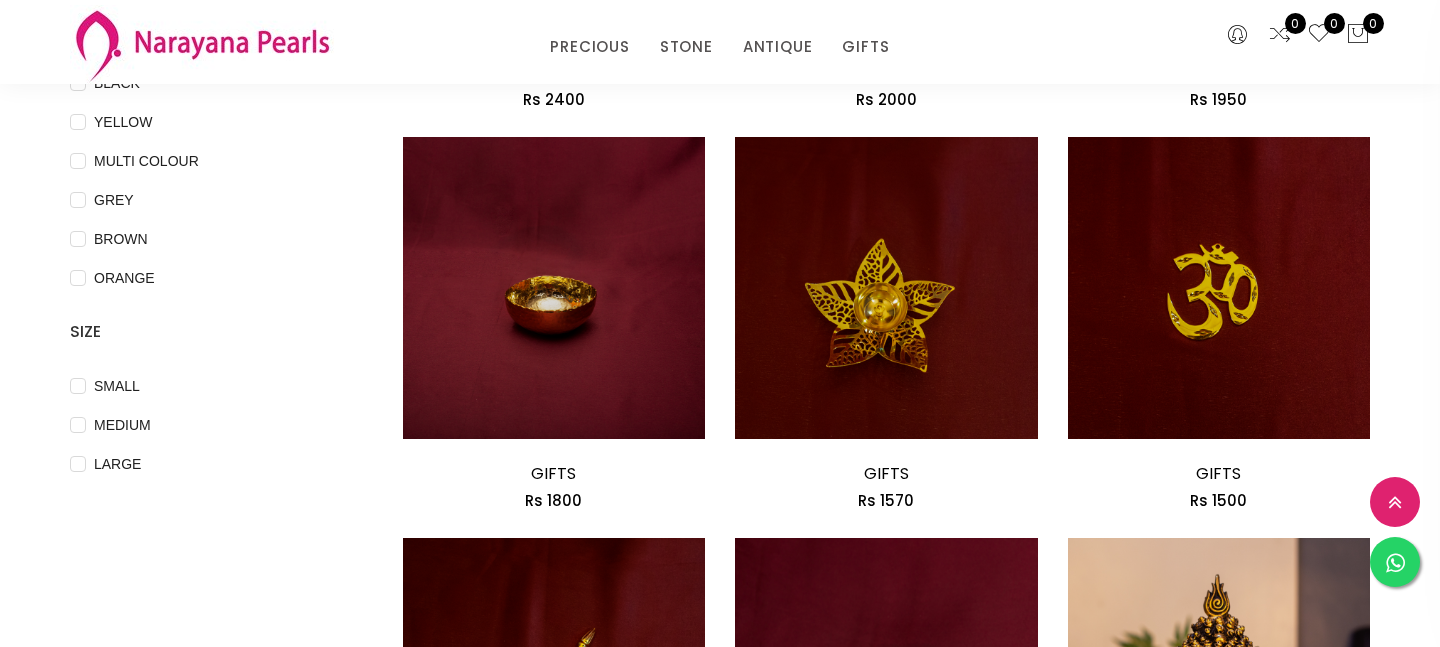 scroll, scrollTop: 574, scrollLeft: 0, axis: vertical 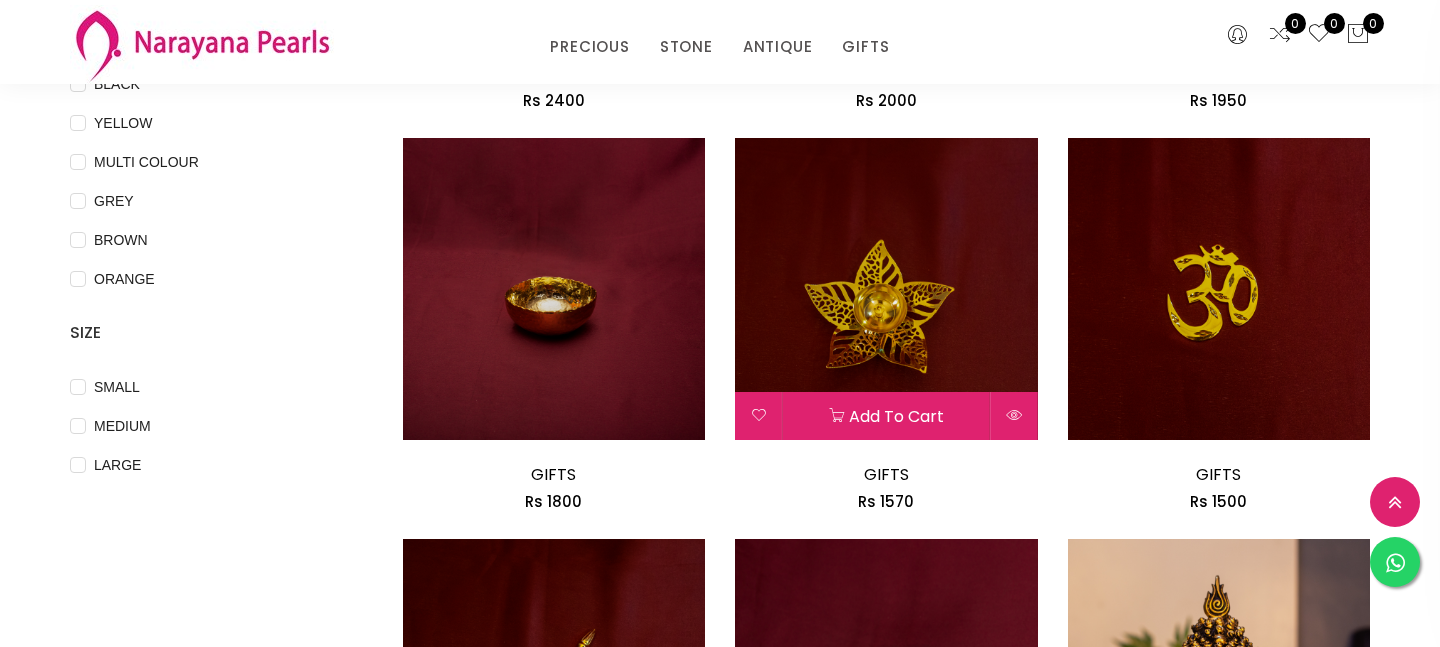 click at bounding box center (886, 289) 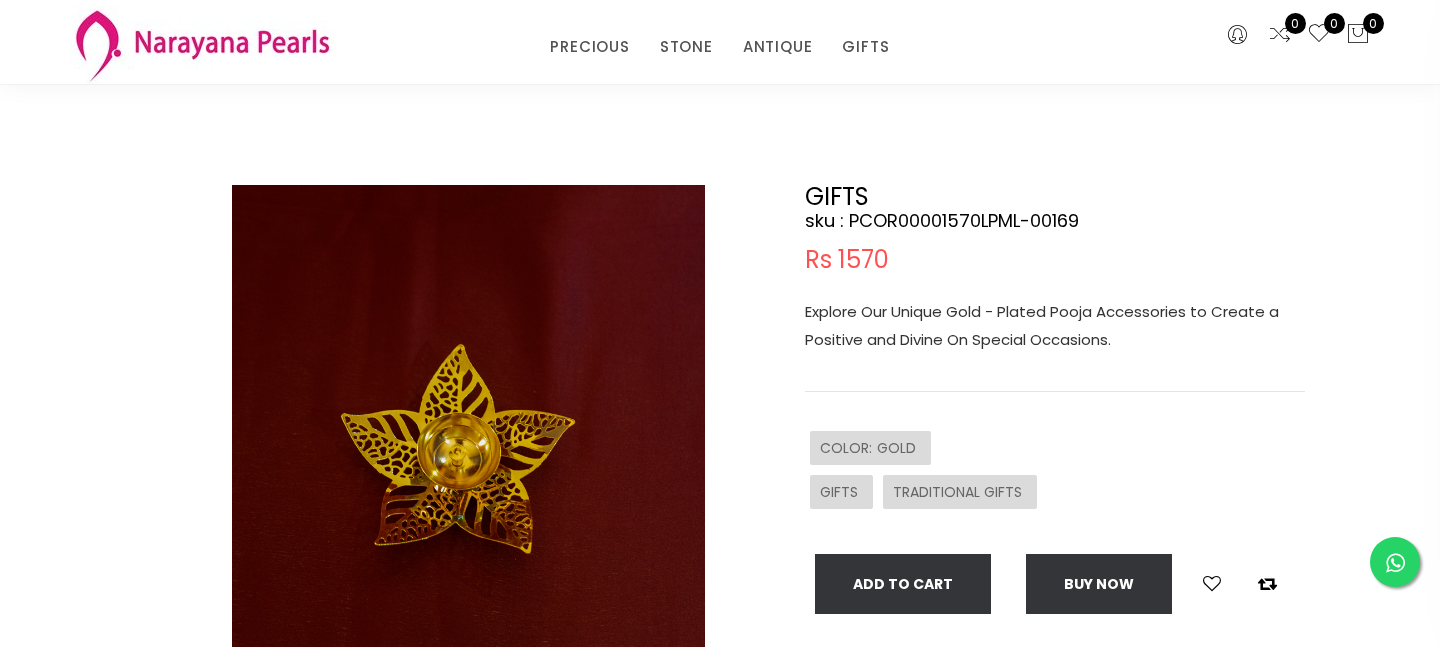 scroll, scrollTop: 0, scrollLeft: 0, axis: both 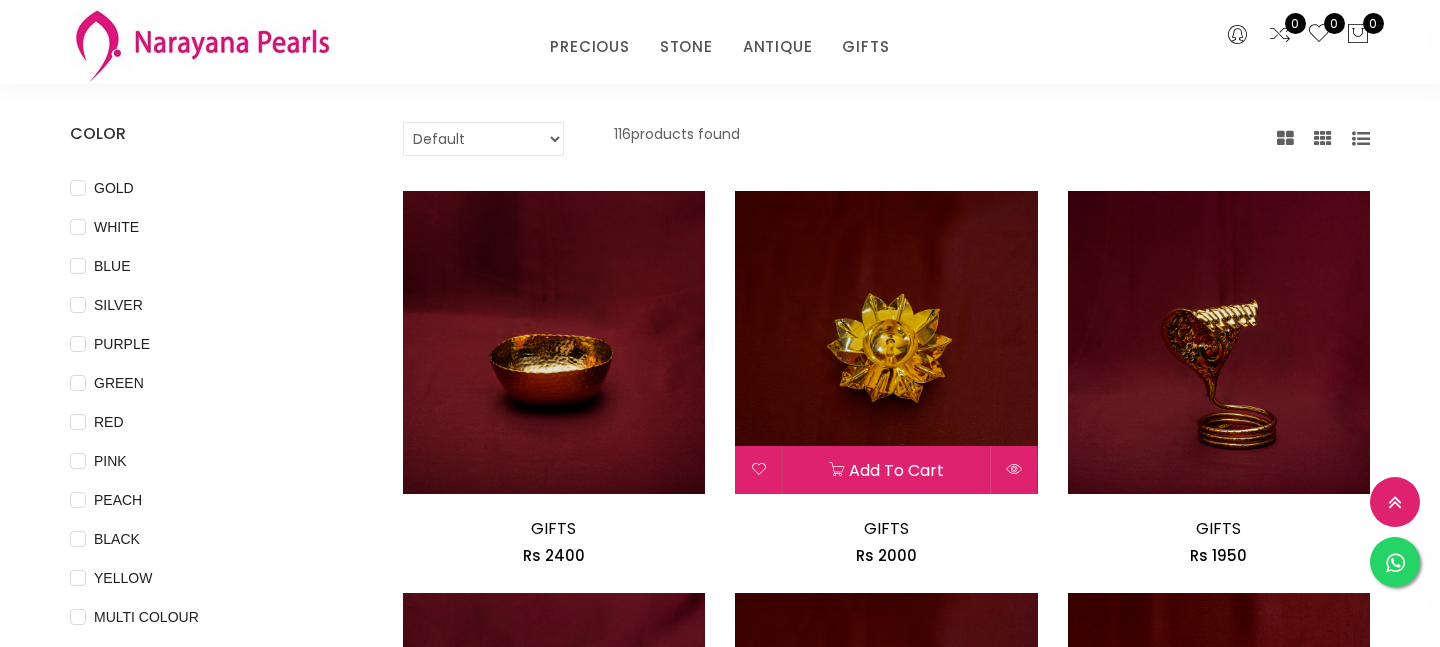 click at bounding box center (886, 342) 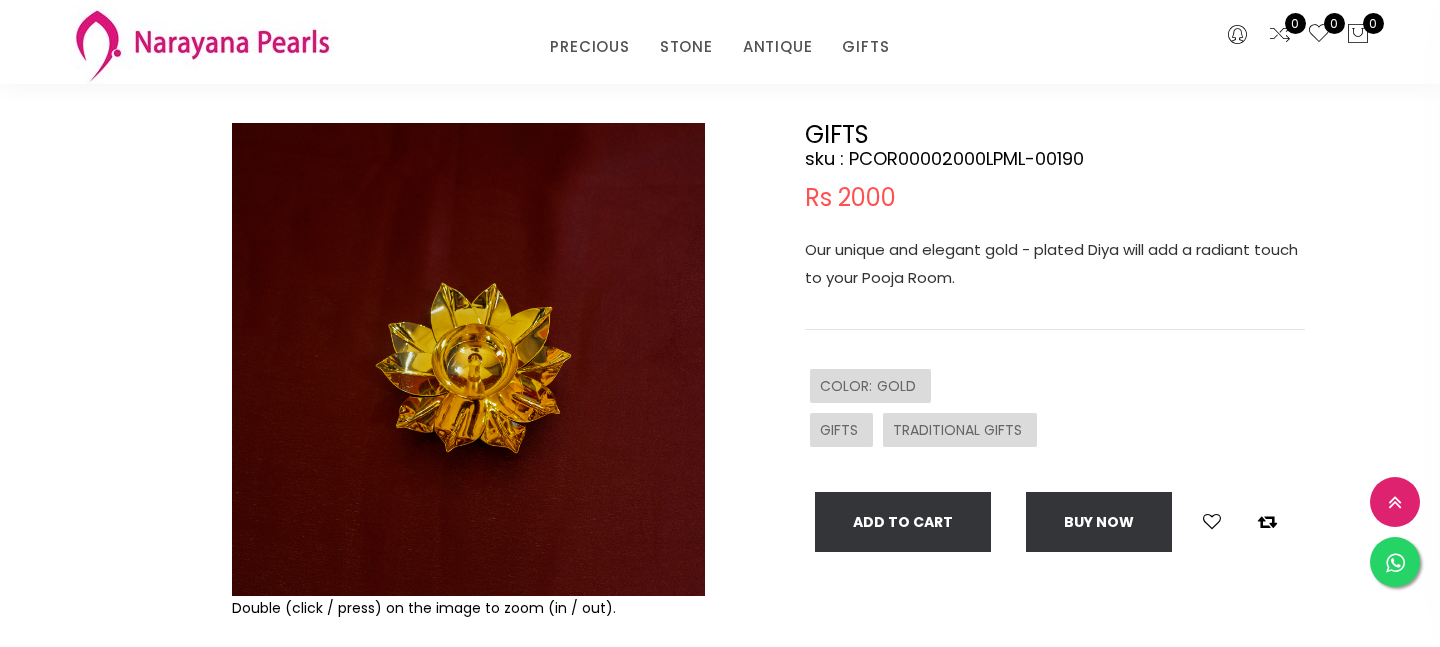 scroll, scrollTop: 121, scrollLeft: 0, axis: vertical 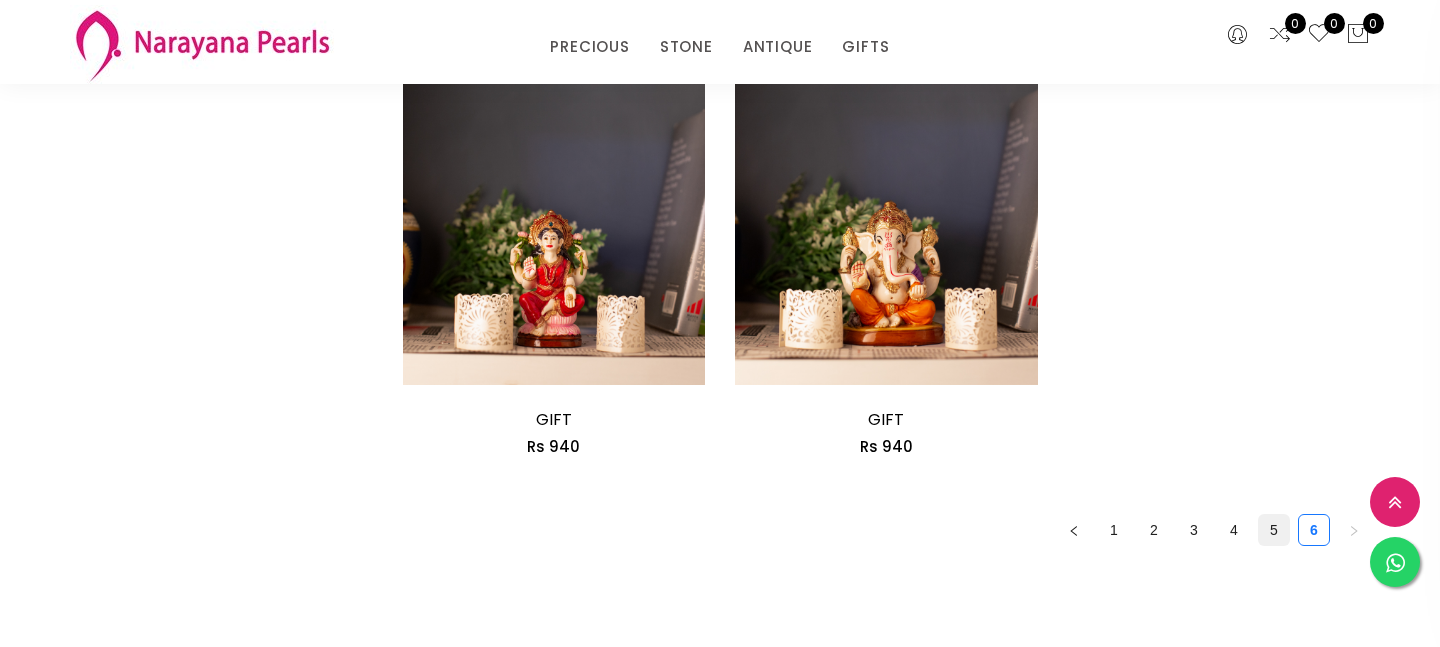 click on "5" at bounding box center (1274, 530) 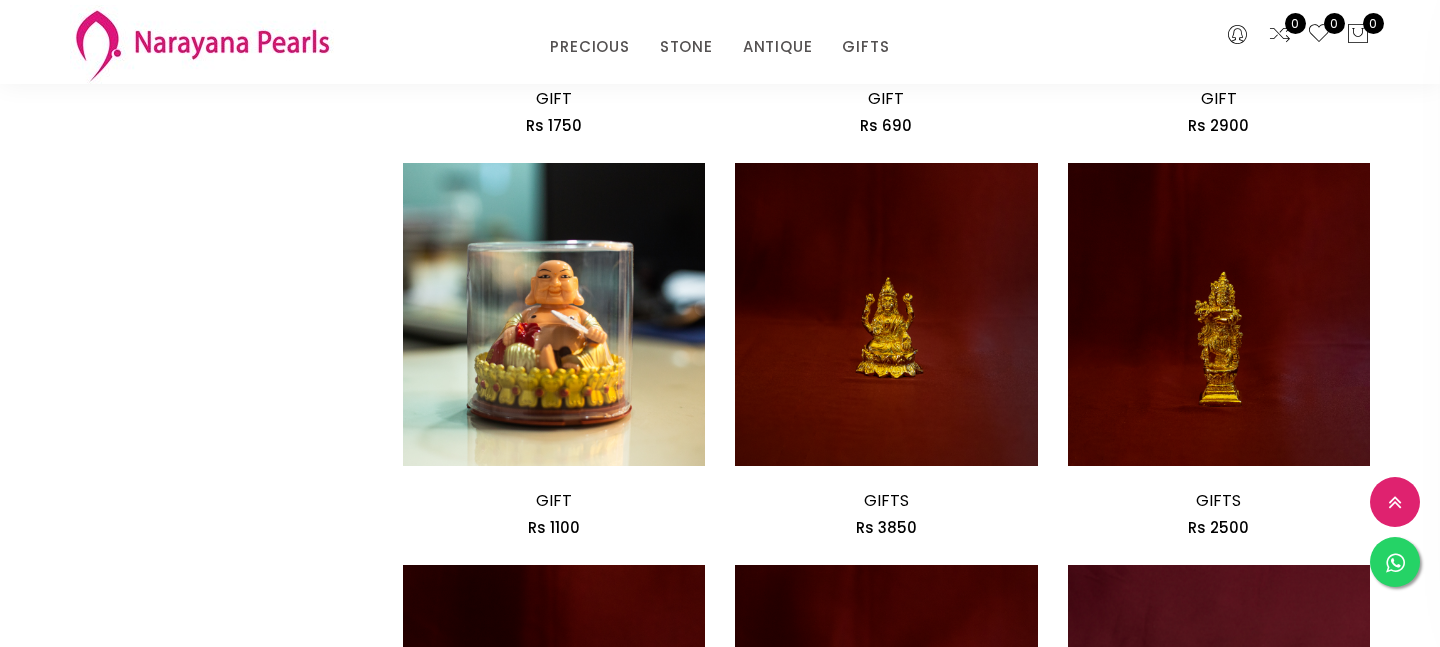 scroll, scrollTop: 1746, scrollLeft: 0, axis: vertical 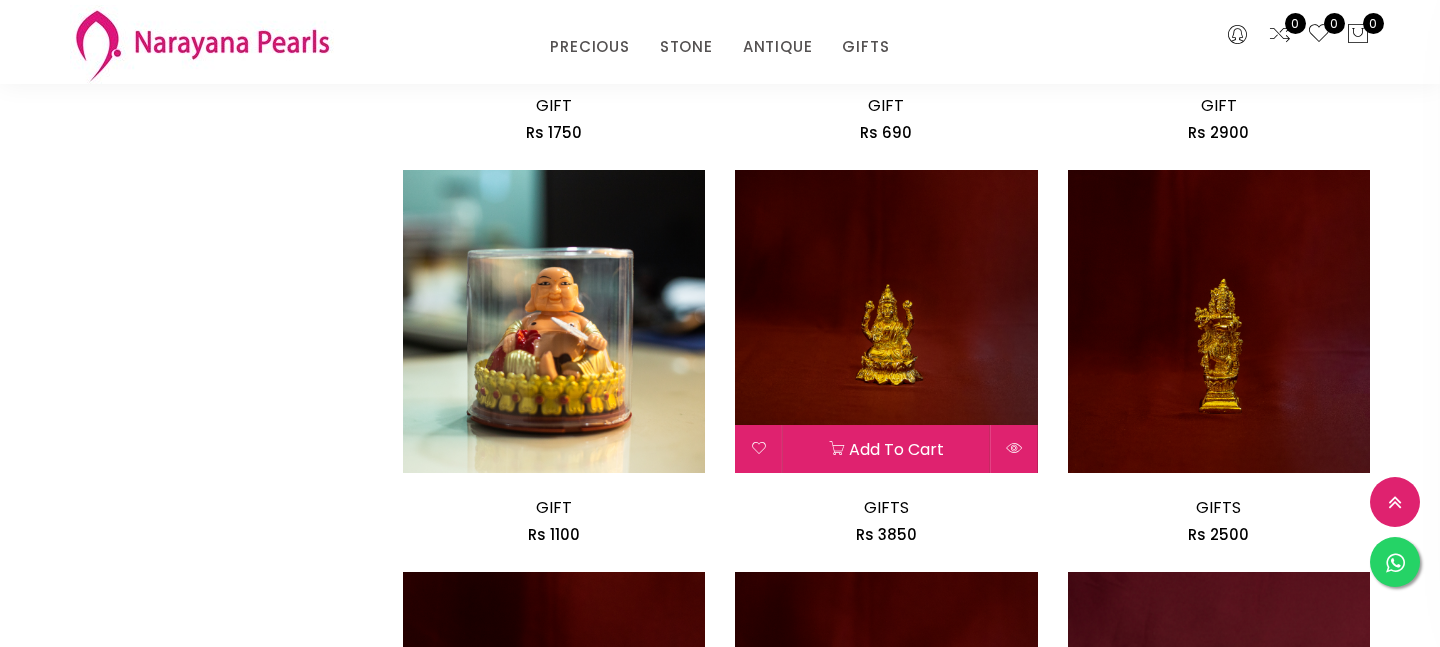 click at bounding box center (886, 321) 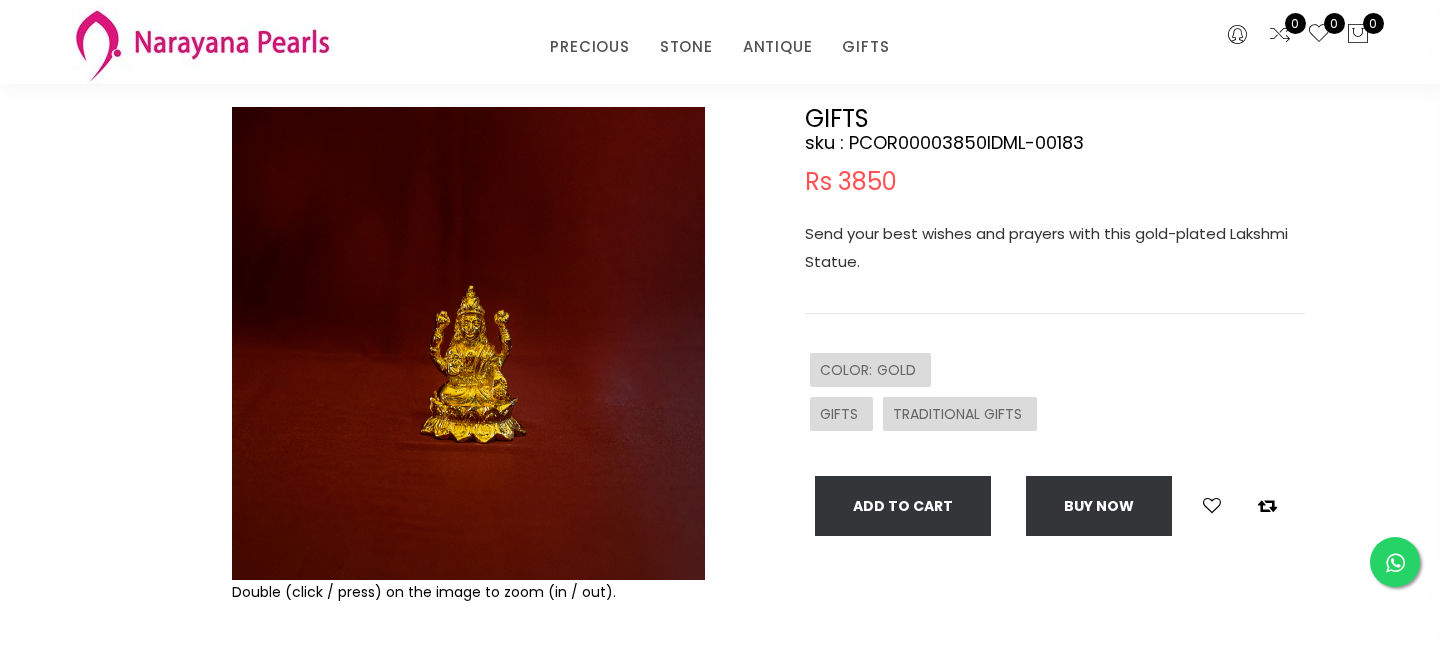 scroll, scrollTop: 0, scrollLeft: 0, axis: both 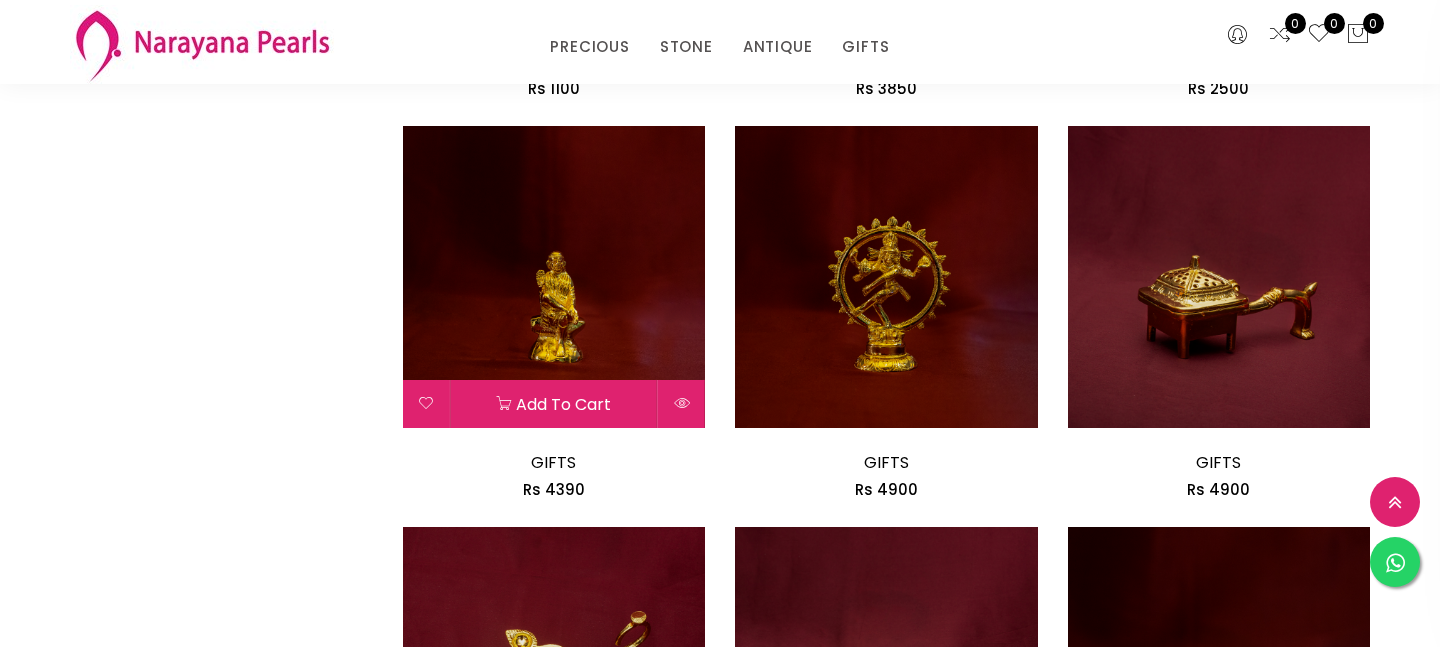 click at bounding box center [554, 277] 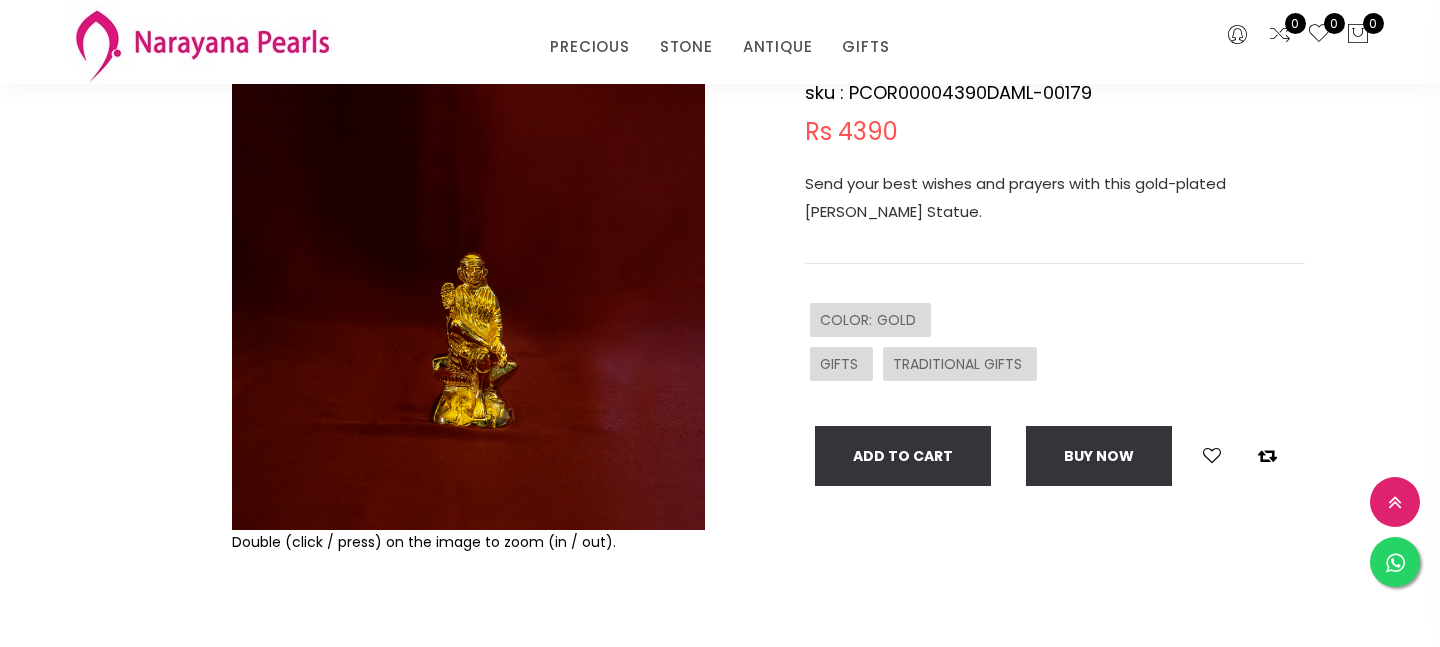 scroll, scrollTop: 187, scrollLeft: 0, axis: vertical 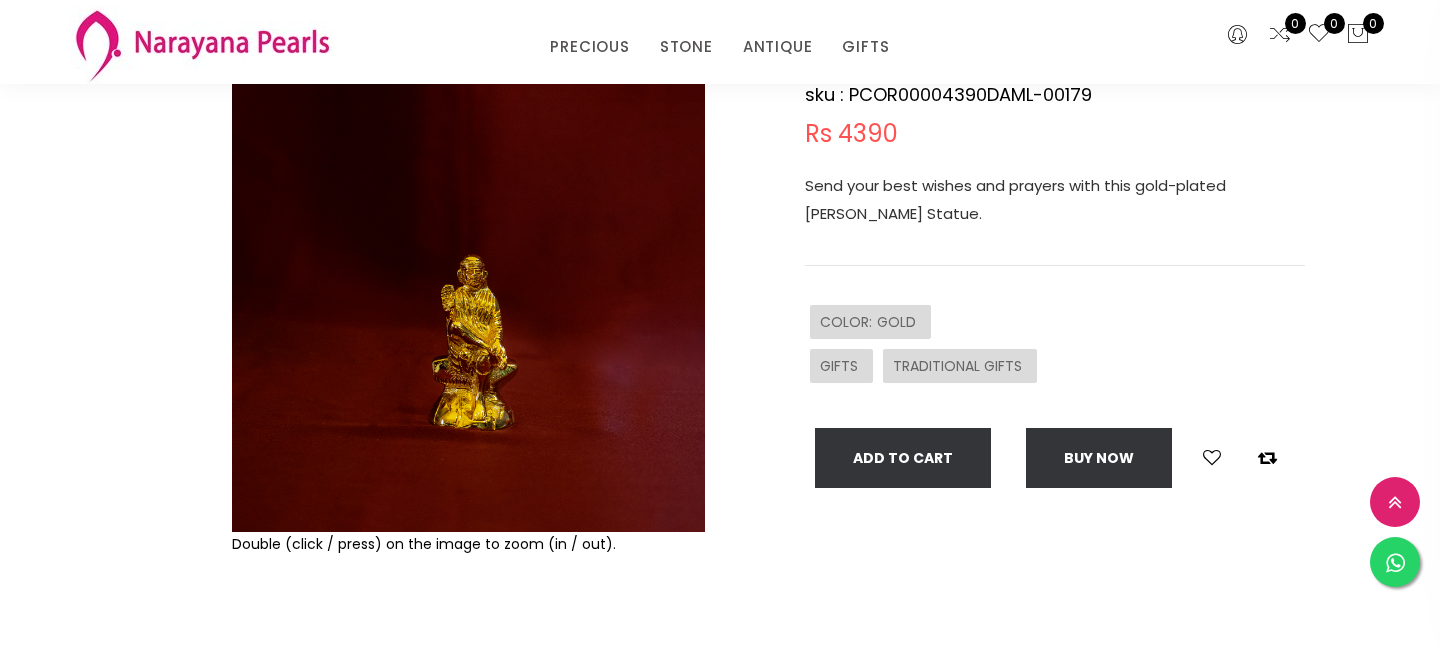 click at bounding box center [468, 295] 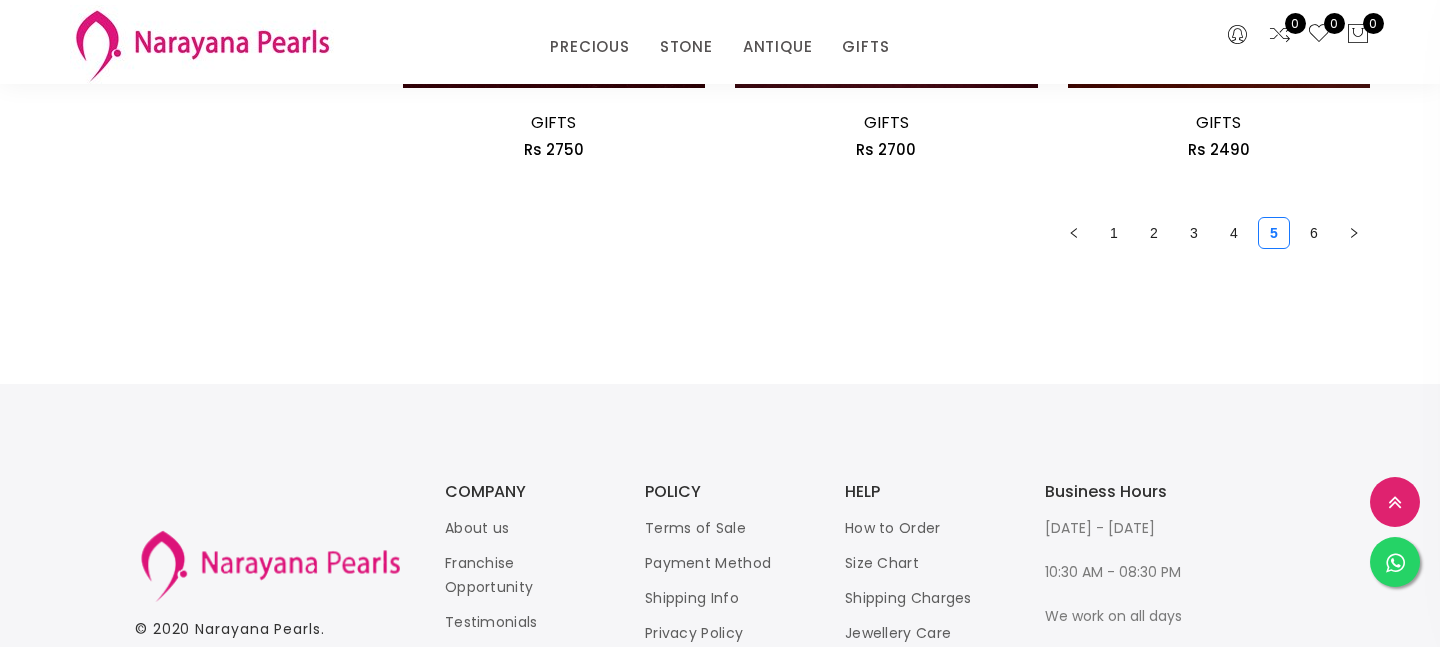 scroll, scrollTop: 2937, scrollLeft: 0, axis: vertical 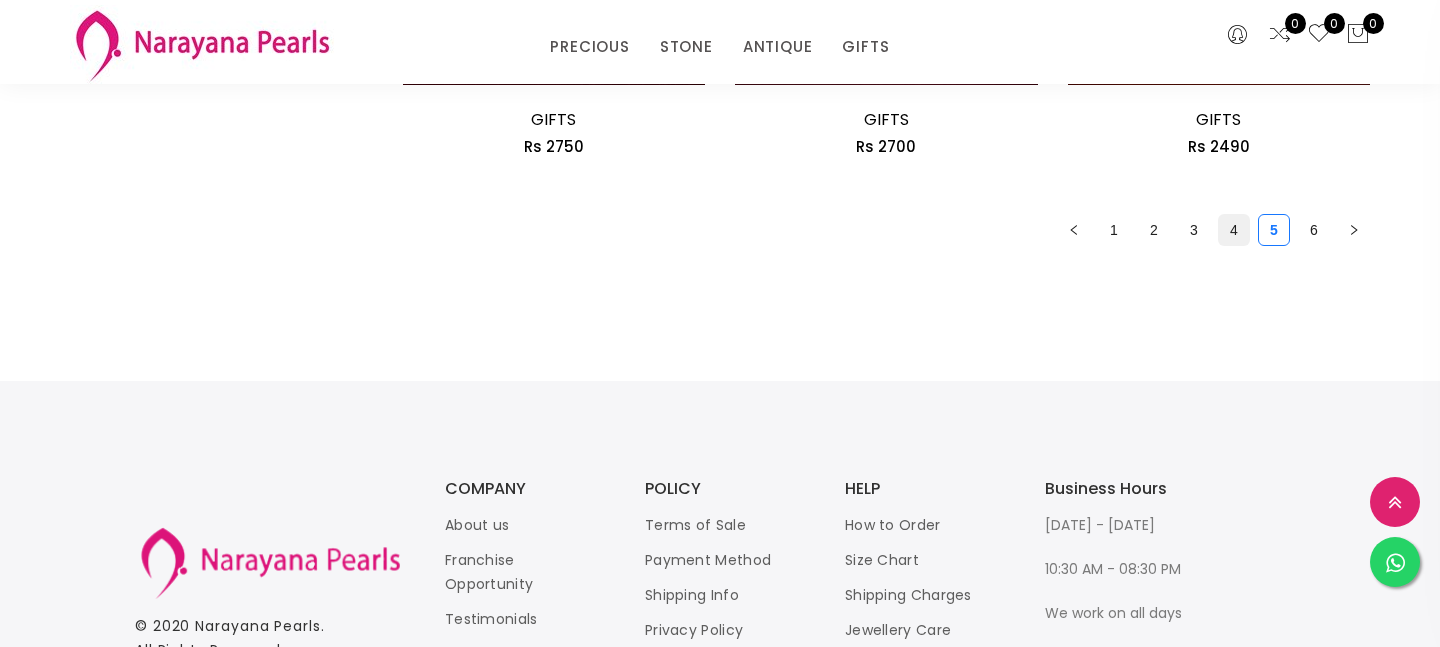 click on "4" at bounding box center [1234, 230] 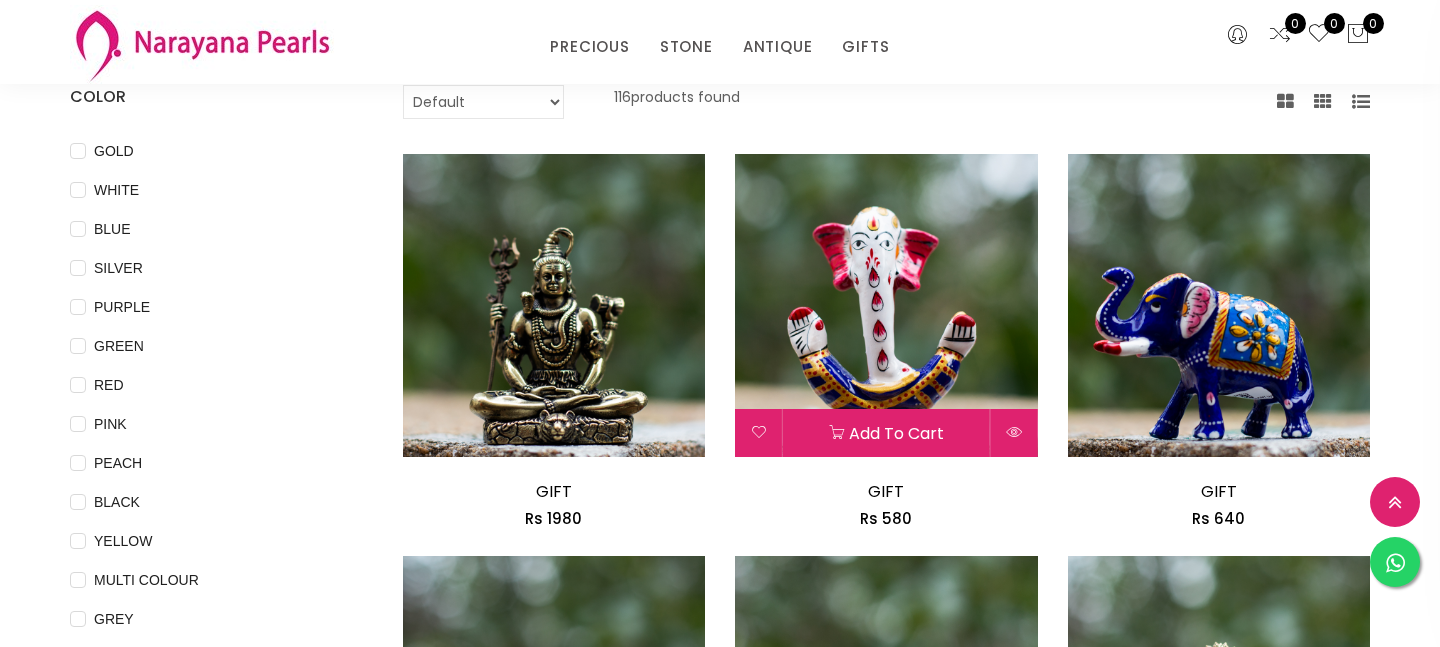 scroll, scrollTop: 144, scrollLeft: 0, axis: vertical 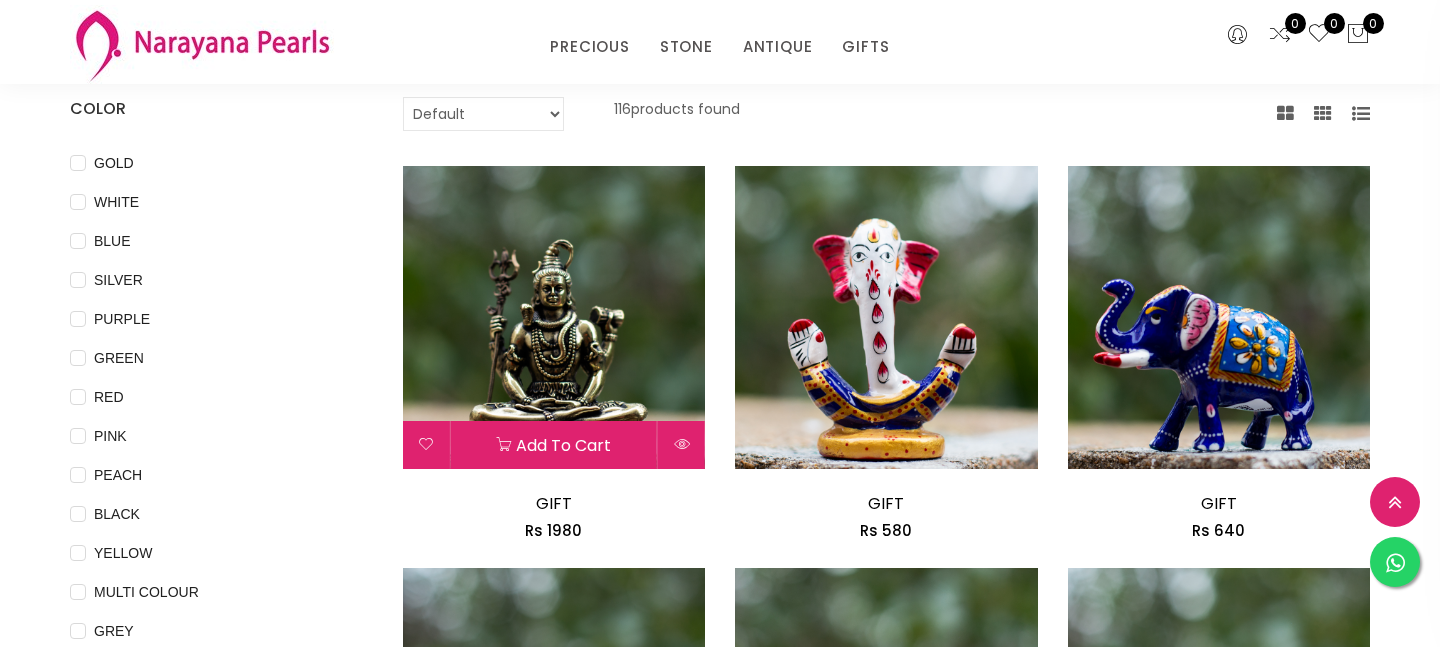 click at bounding box center (554, 317) 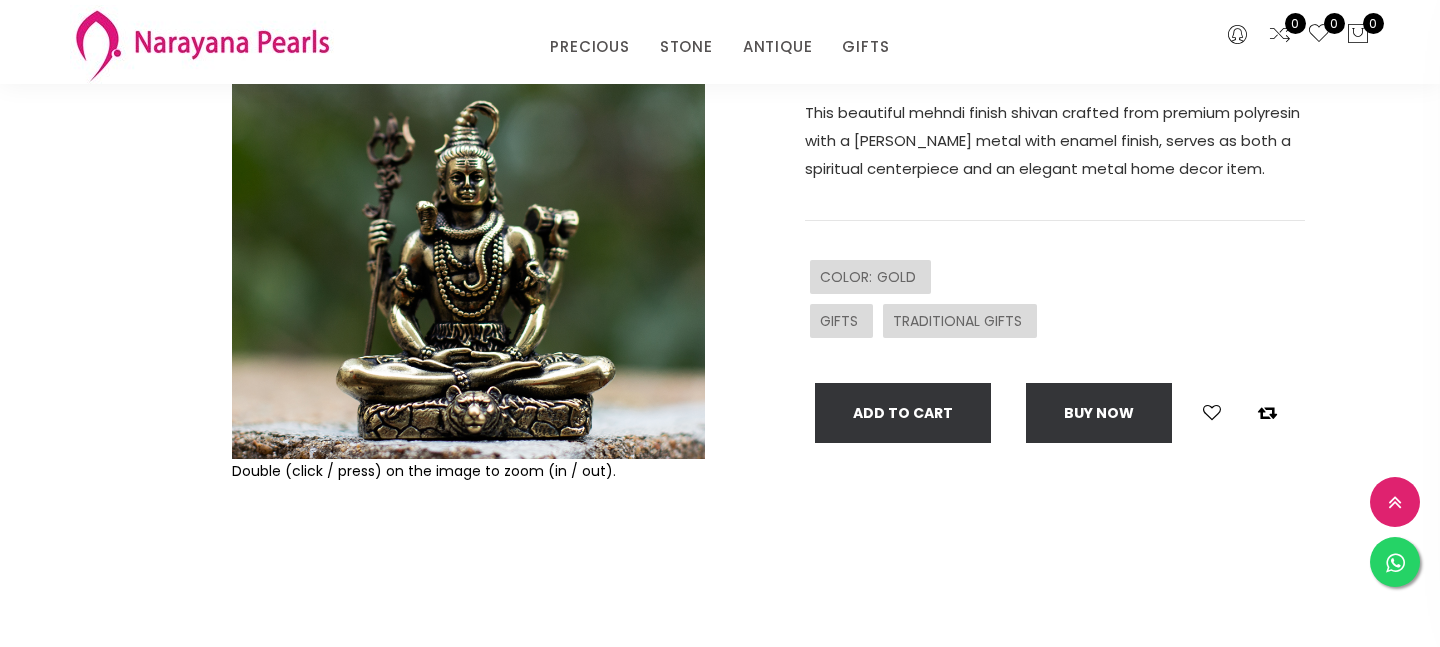 scroll, scrollTop: 0, scrollLeft: 0, axis: both 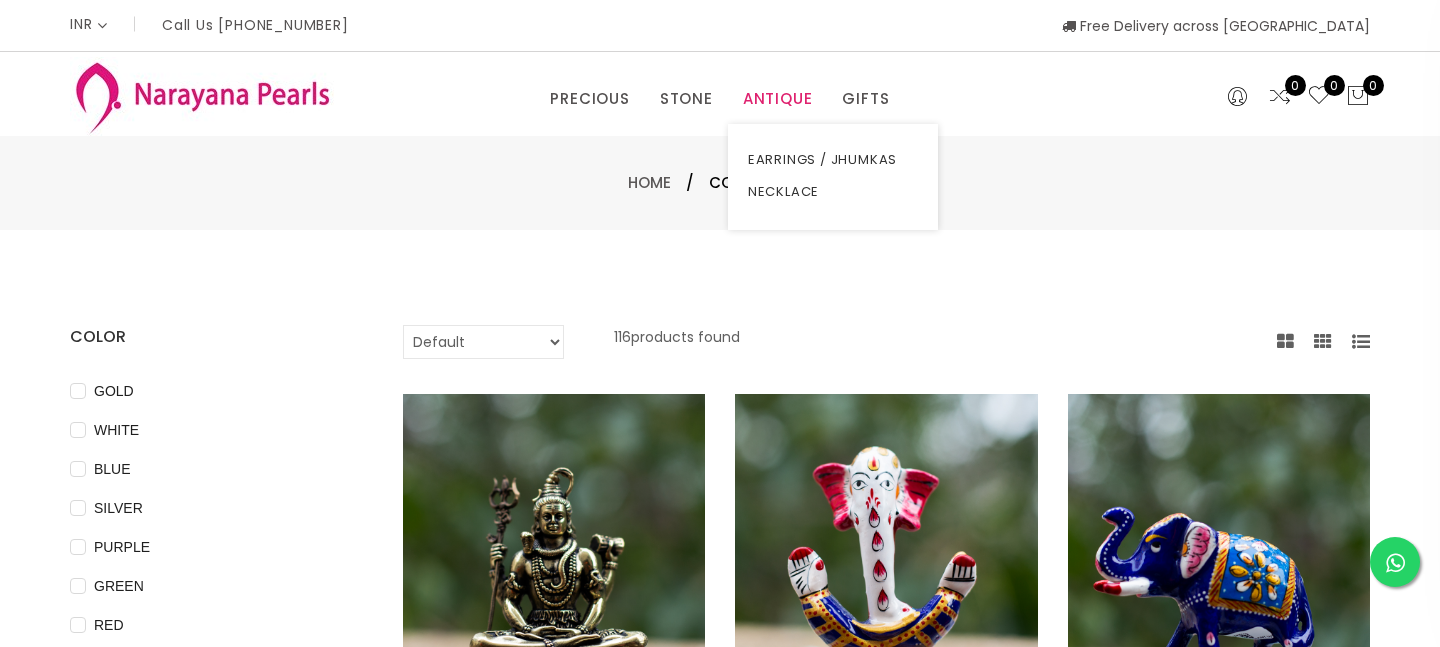 click on "ANTIQUE" at bounding box center (778, 99) 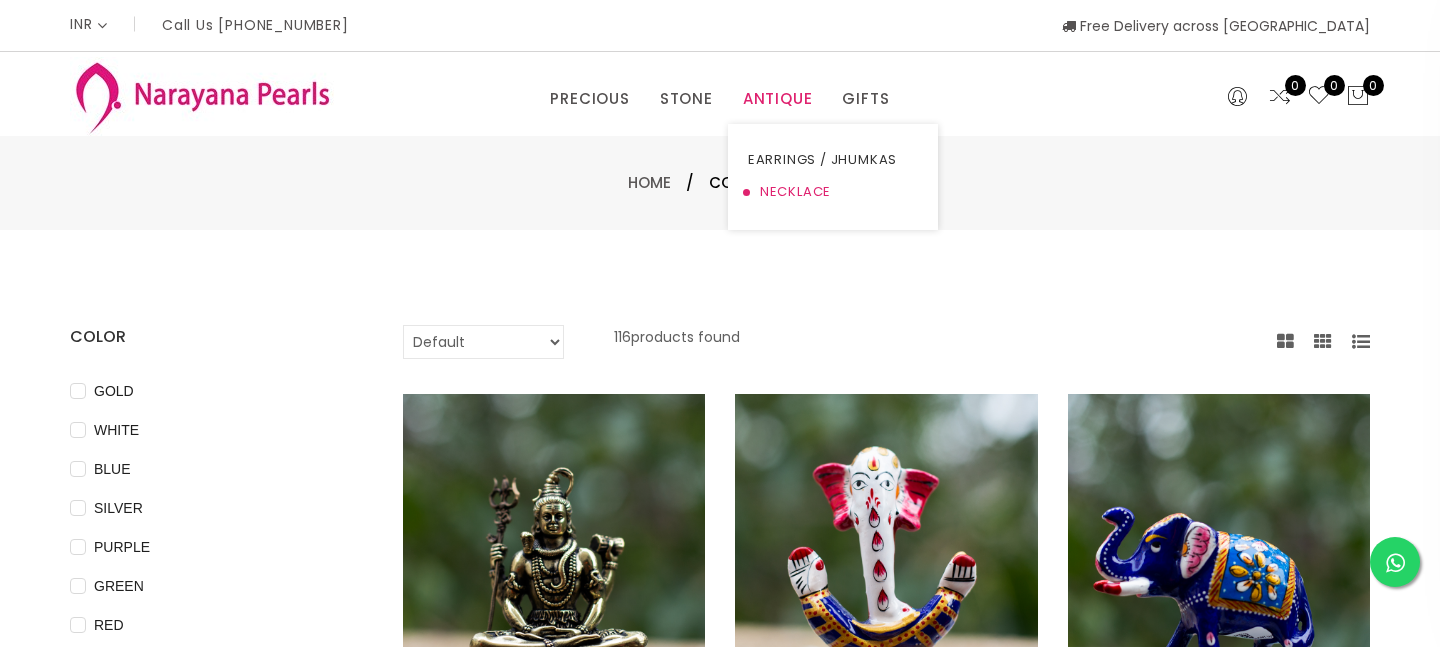click on "NECKLACE" at bounding box center (833, 192) 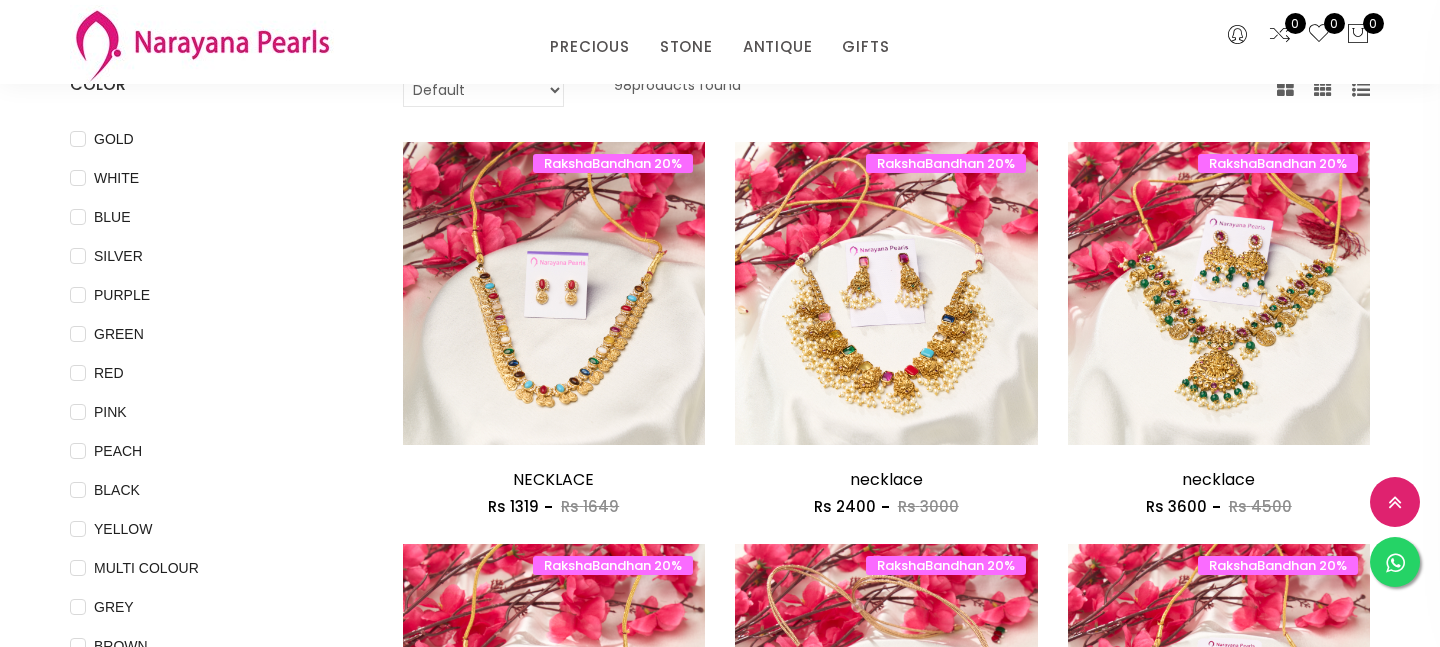 scroll, scrollTop: 170, scrollLeft: 0, axis: vertical 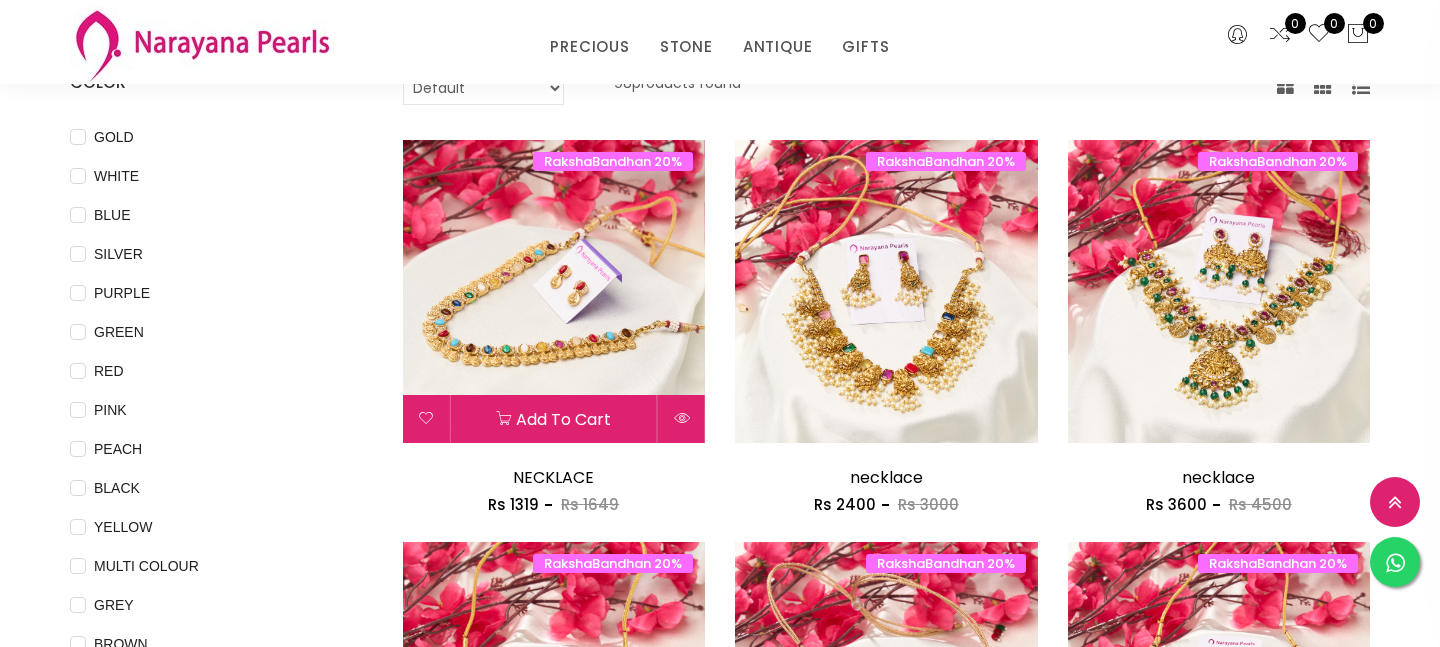 click at bounding box center [554, 291] 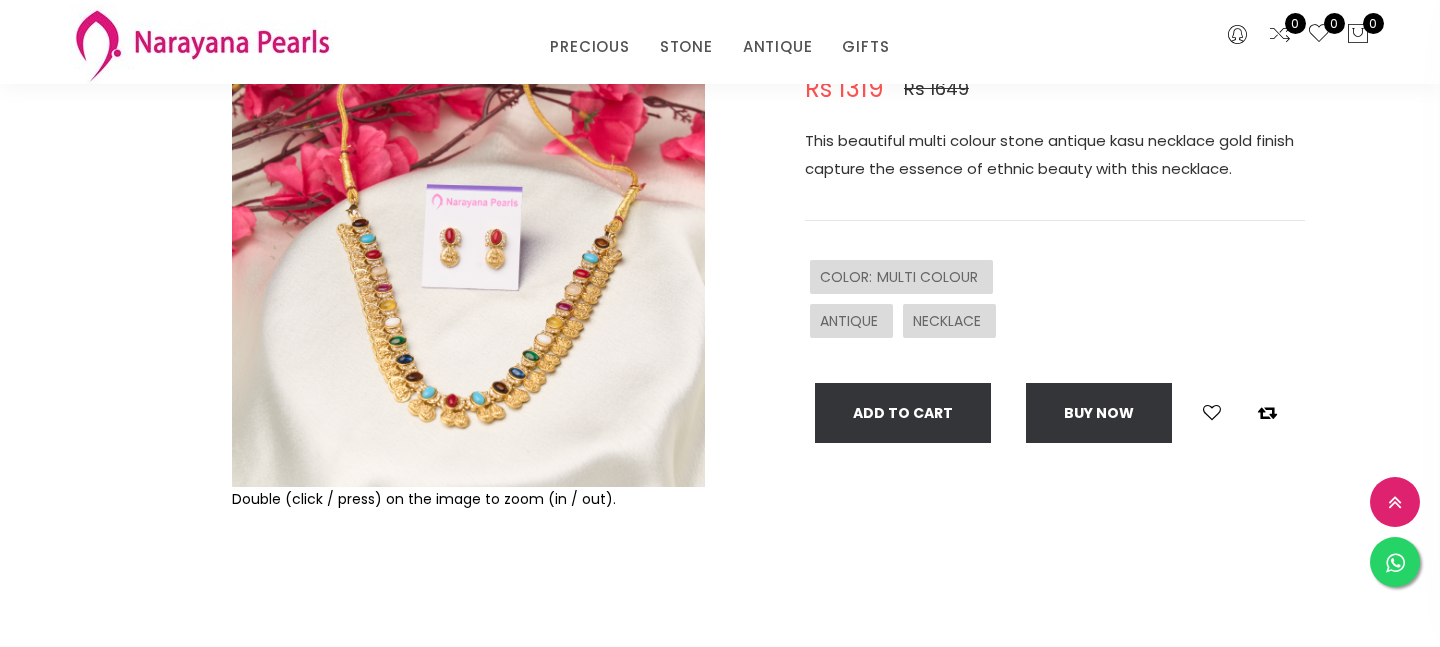 scroll, scrollTop: 235, scrollLeft: 0, axis: vertical 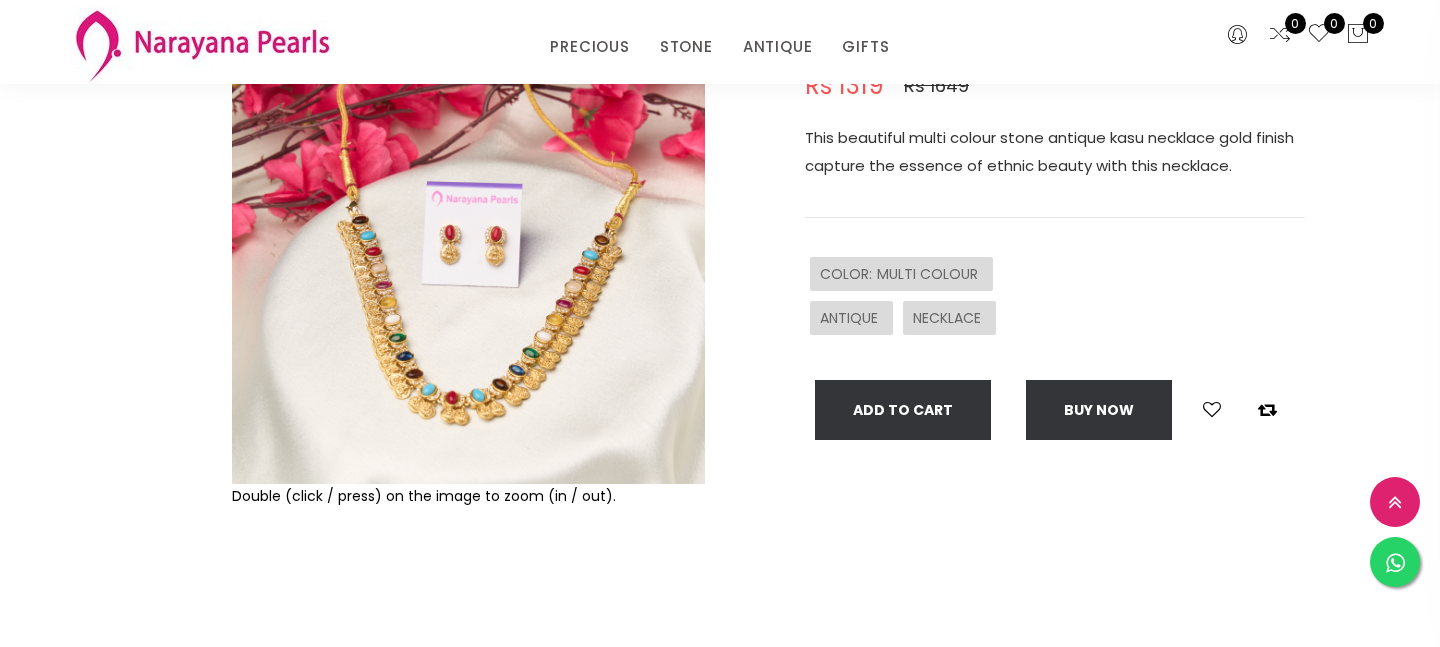 click at bounding box center [468, 247] 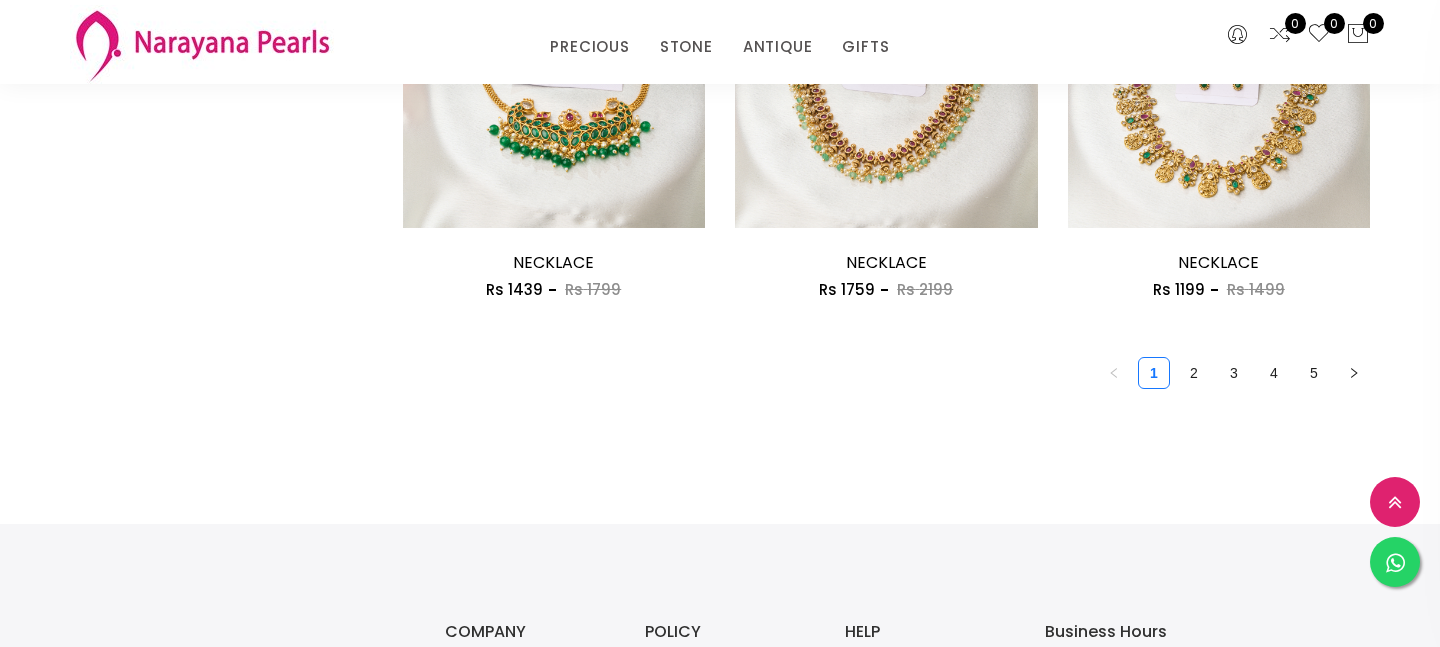 scroll, scrollTop: 2810, scrollLeft: 0, axis: vertical 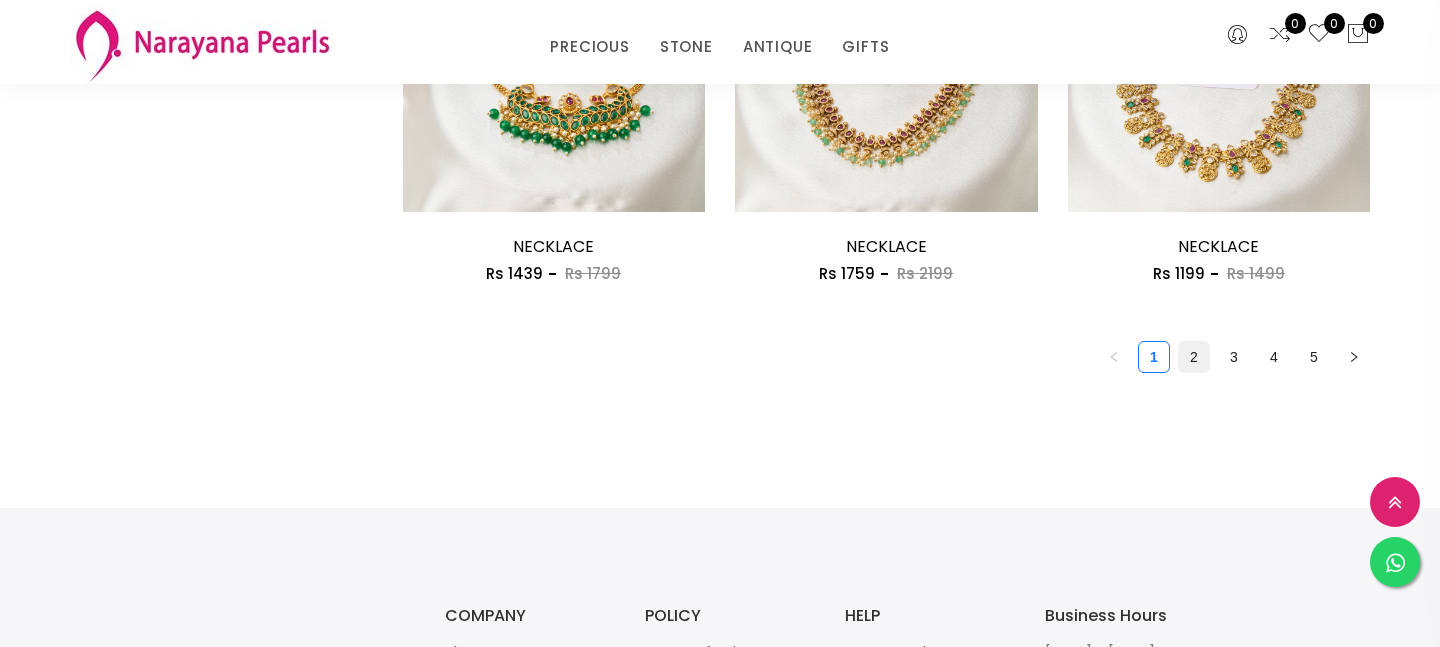 click on "2" at bounding box center [1194, 357] 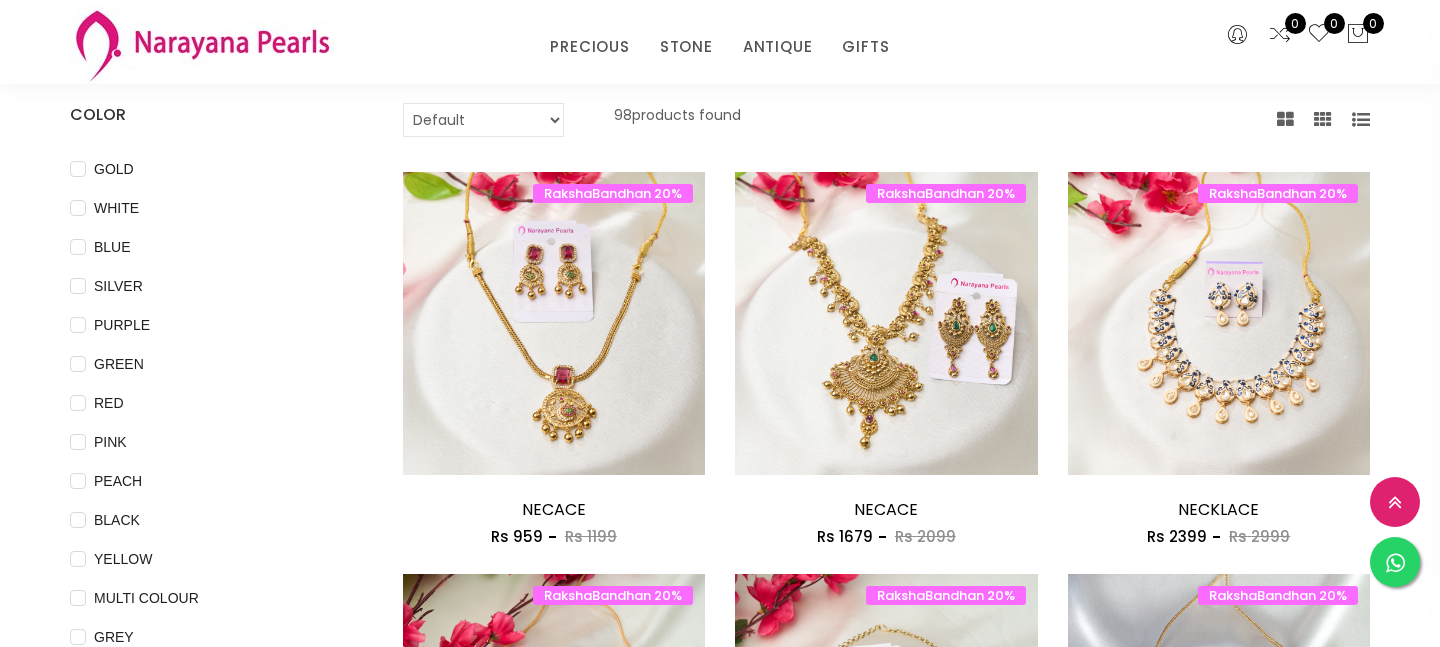scroll, scrollTop: 0, scrollLeft: 0, axis: both 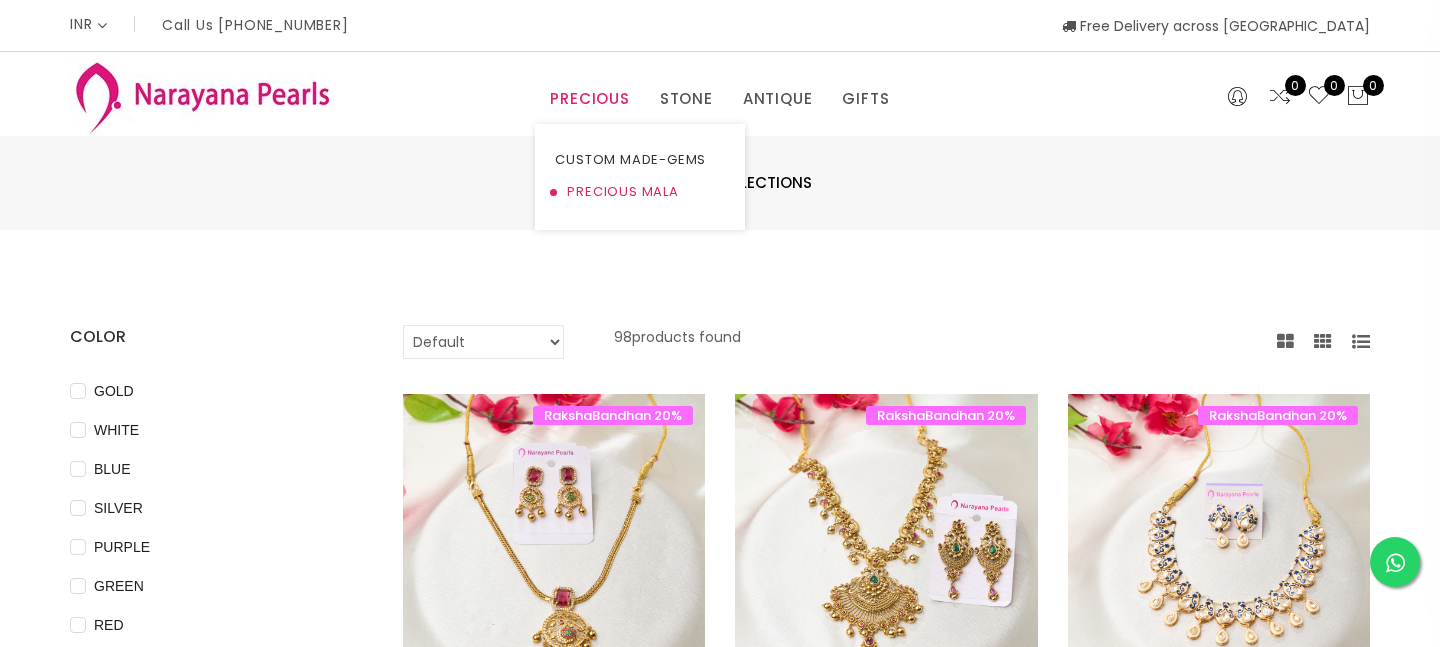 click on "PRECIOUS MALA" at bounding box center (640, 192) 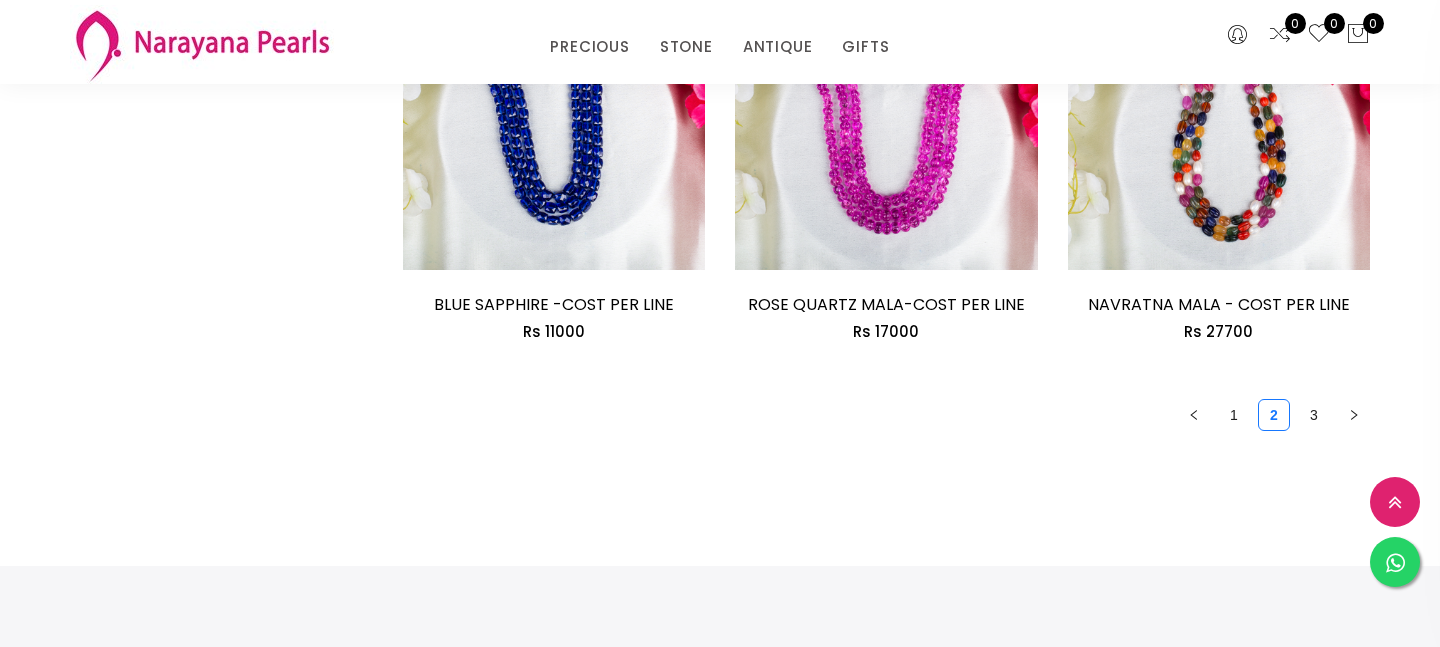 scroll, scrollTop: 2814, scrollLeft: 0, axis: vertical 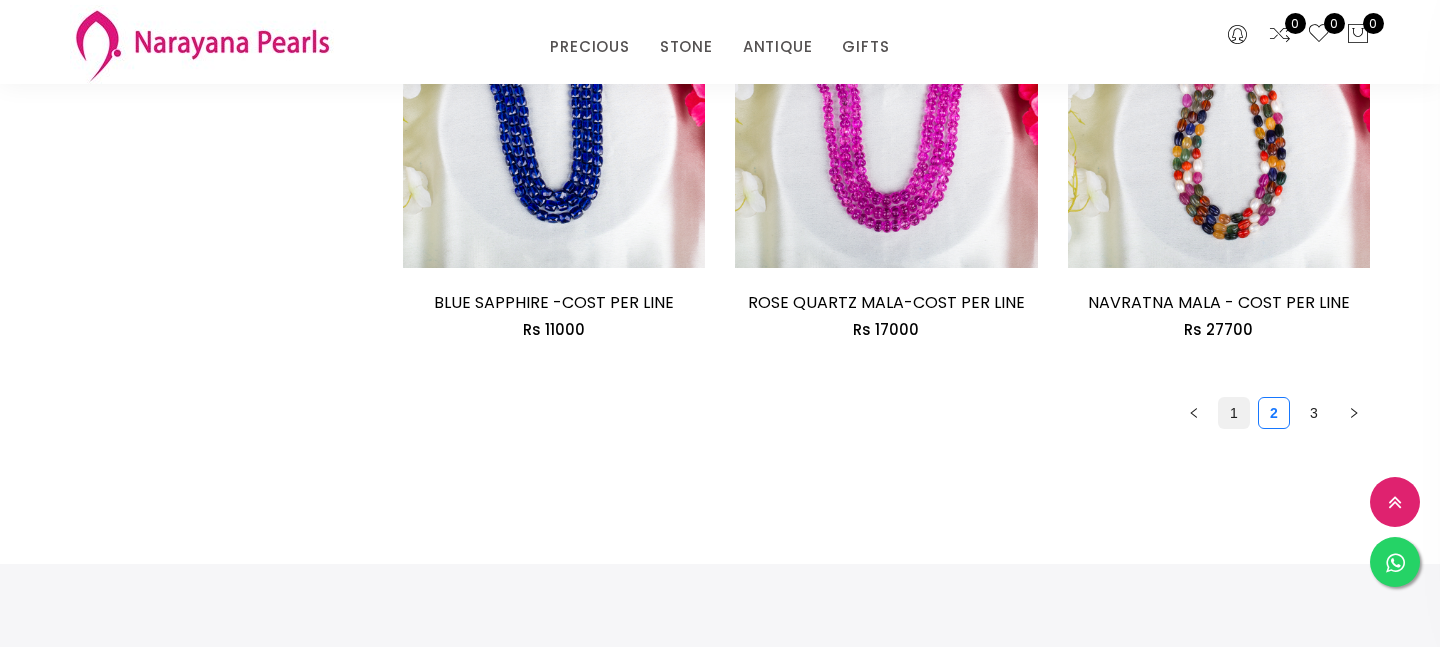 click on "1" at bounding box center (1234, 413) 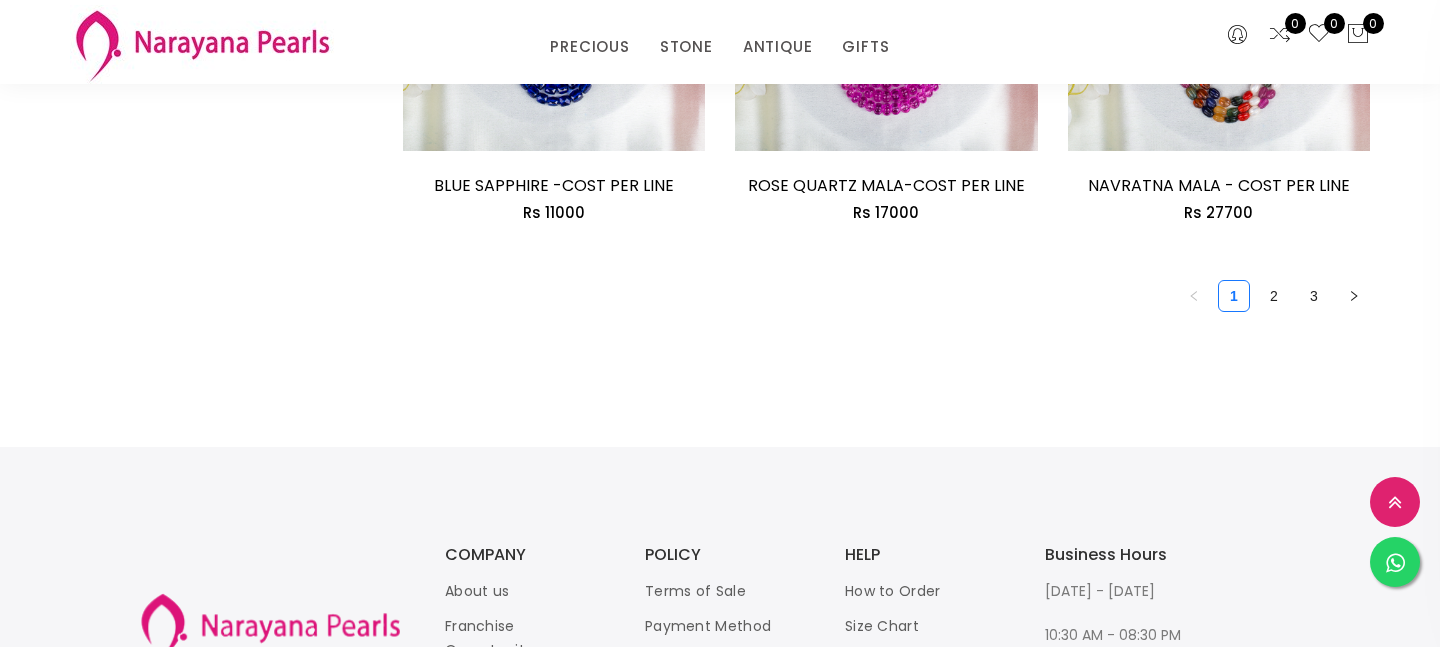 scroll, scrollTop: 2939, scrollLeft: 0, axis: vertical 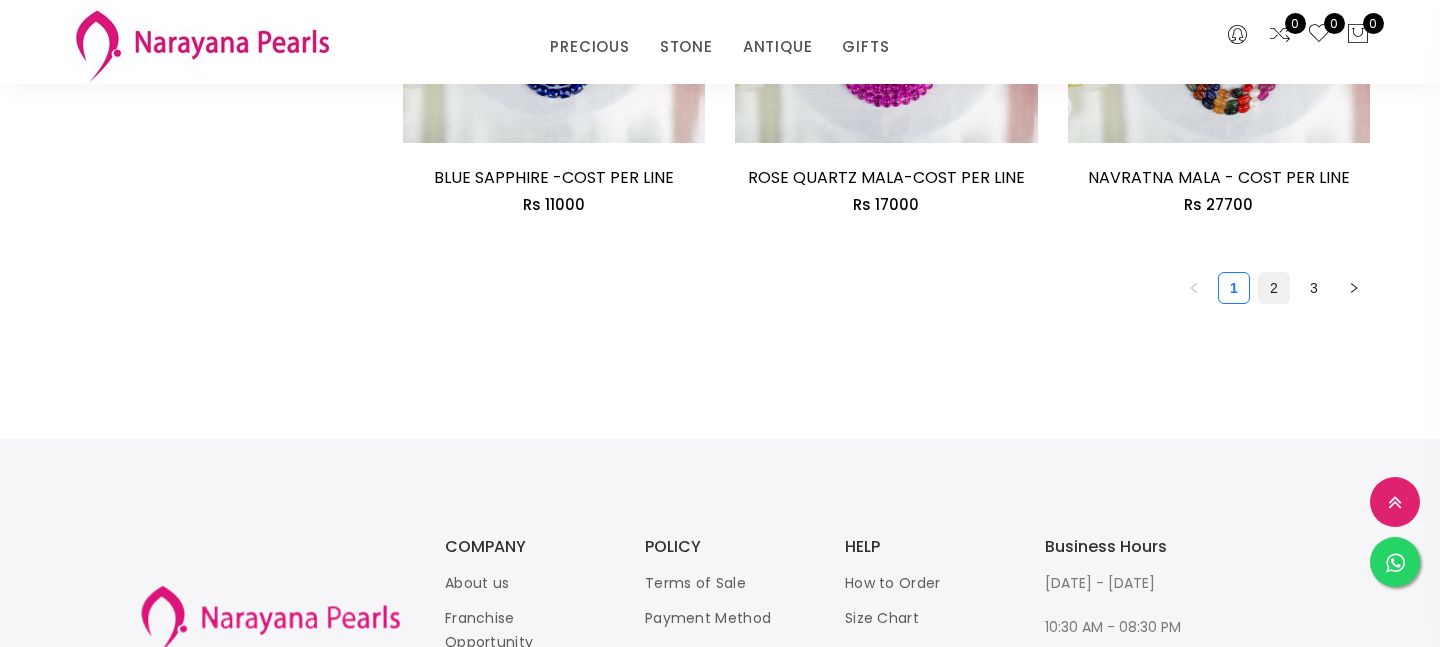 click on "2" at bounding box center [1274, 288] 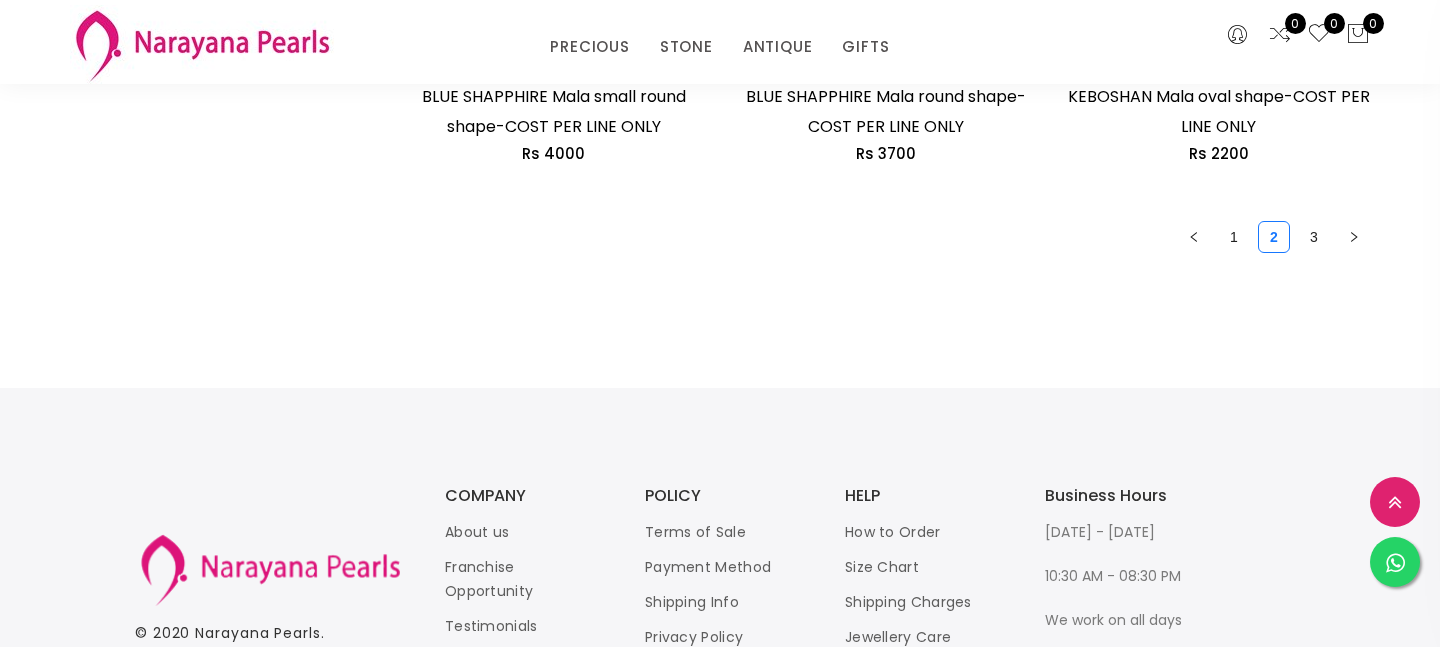 scroll, scrollTop: 3144, scrollLeft: 0, axis: vertical 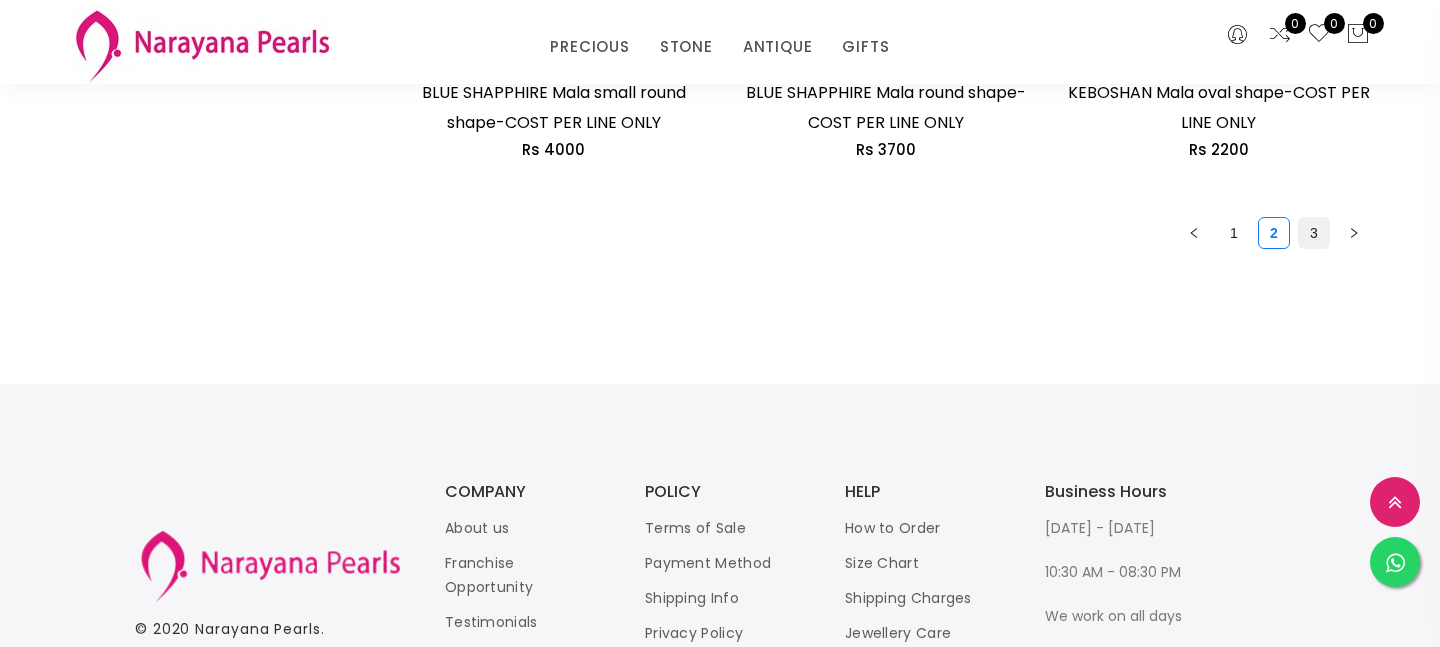click on "3" at bounding box center [1314, 233] 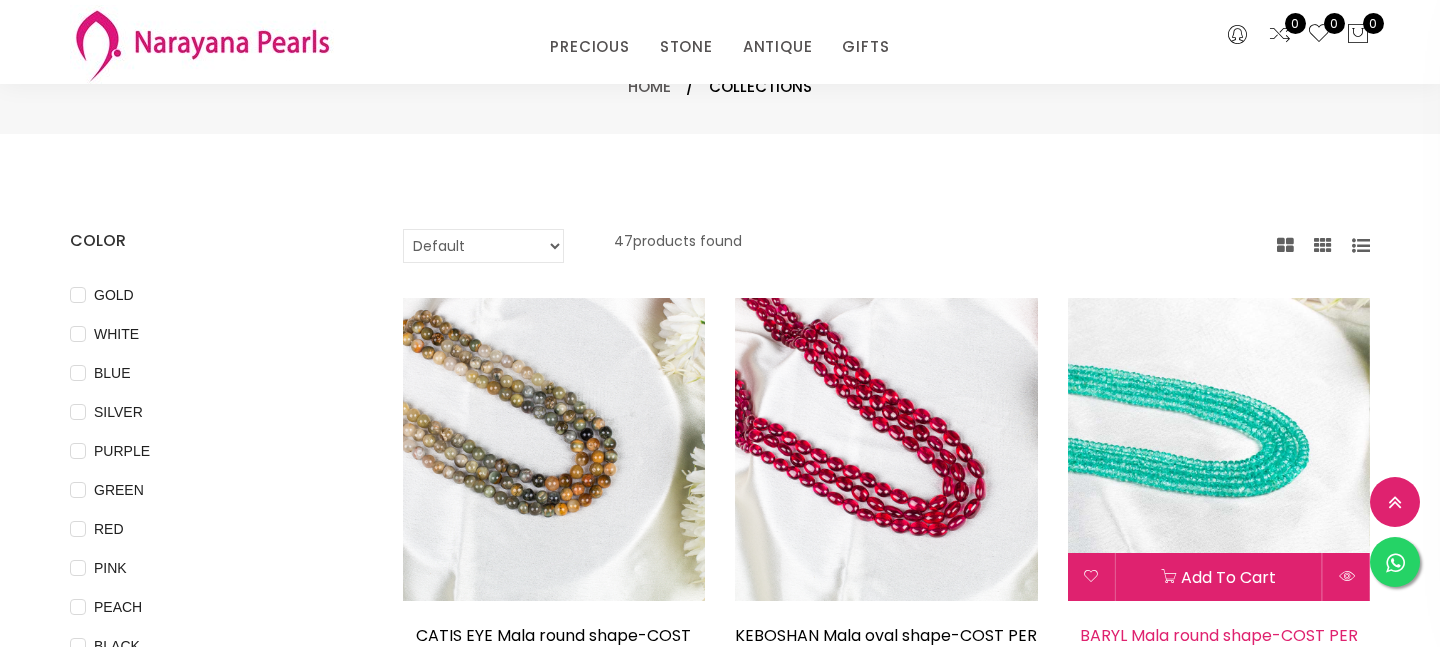 scroll, scrollTop: 0, scrollLeft: 0, axis: both 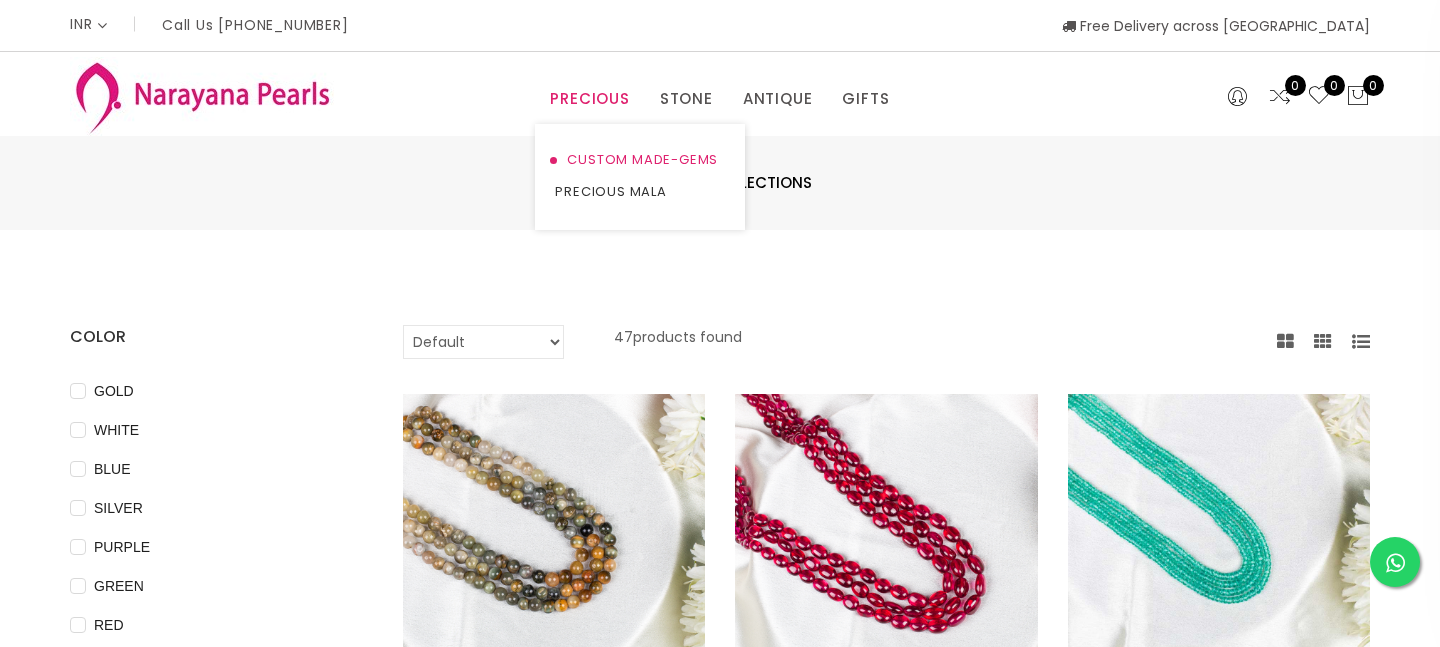click on "CUSTOM MADE-GEMS" at bounding box center (640, 160) 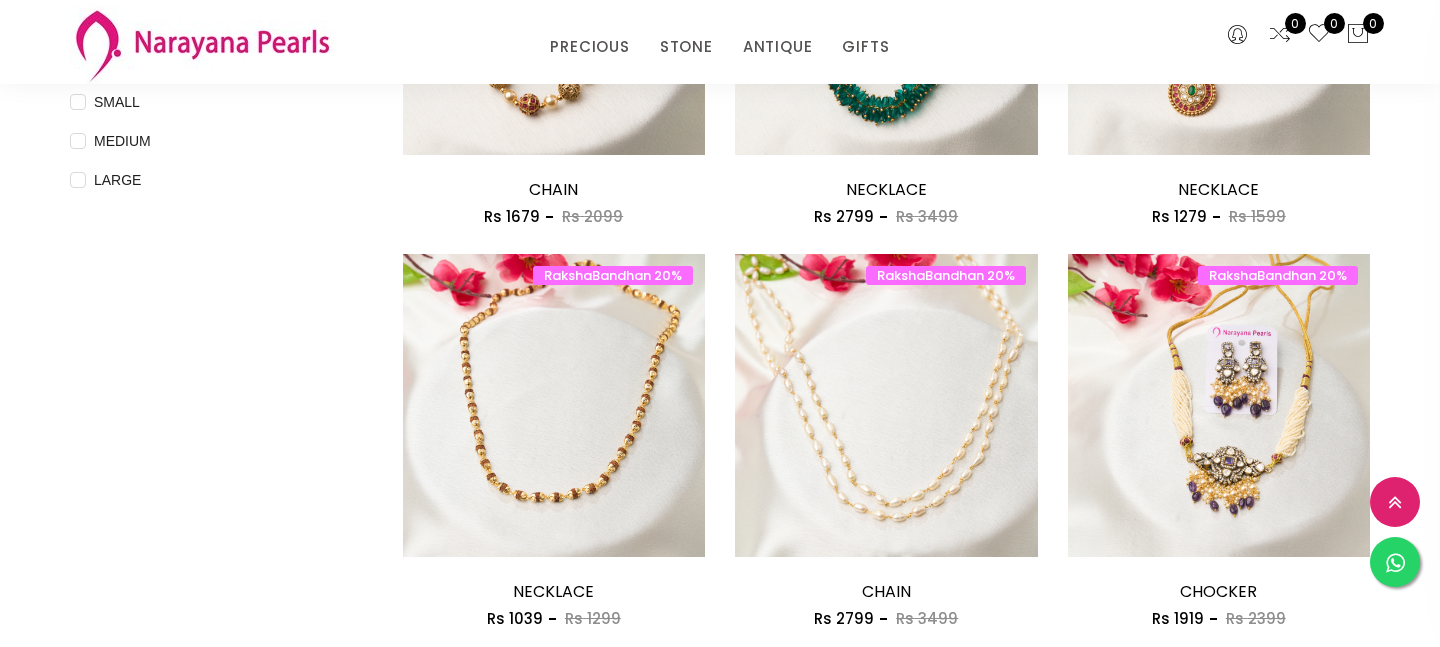 scroll, scrollTop: 871, scrollLeft: 0, axis: vertical 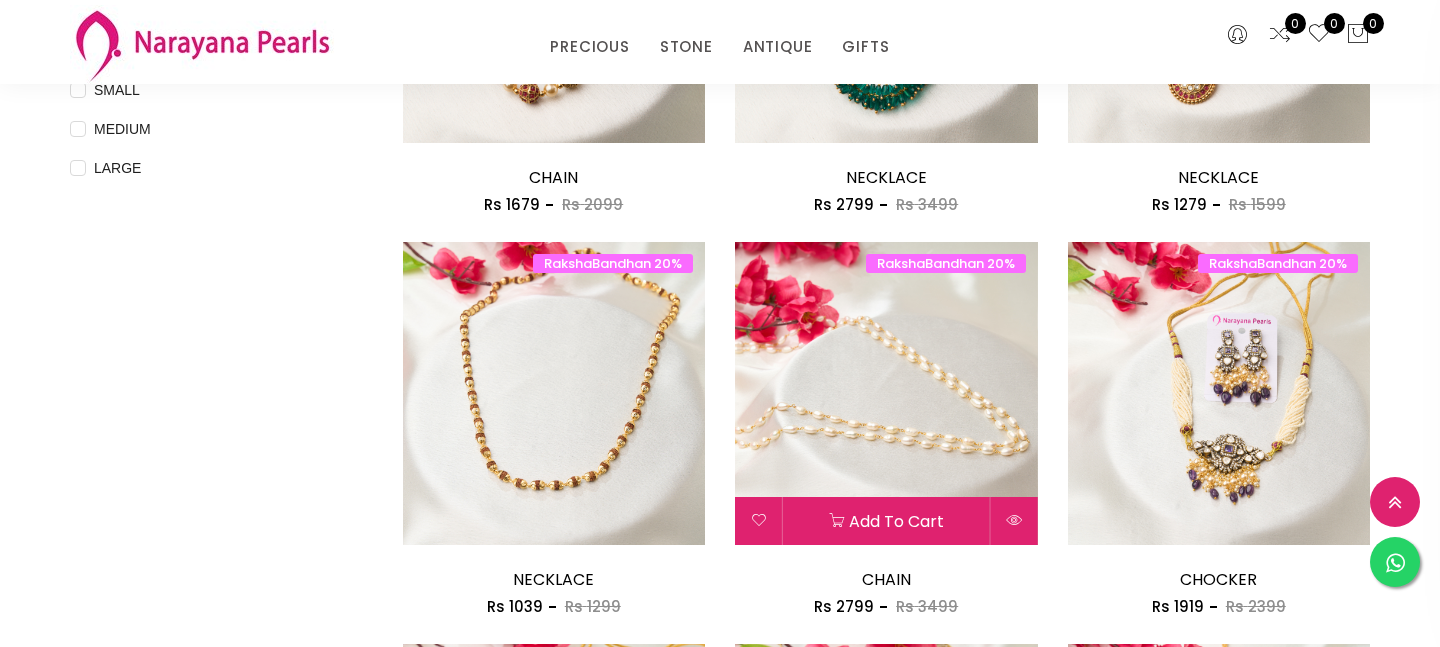click at bounding box center (886, 393) 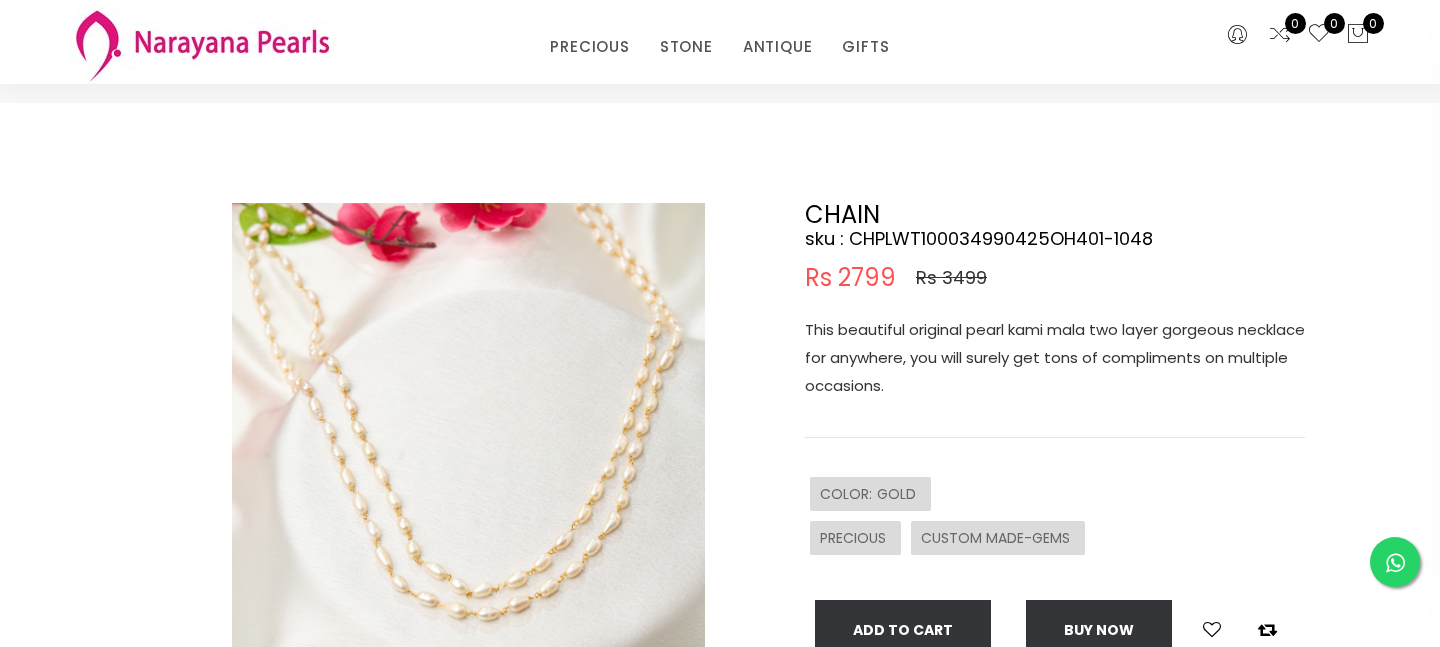 scroll, scrollTop: 41, scrollLeft: 0, axis: vertical 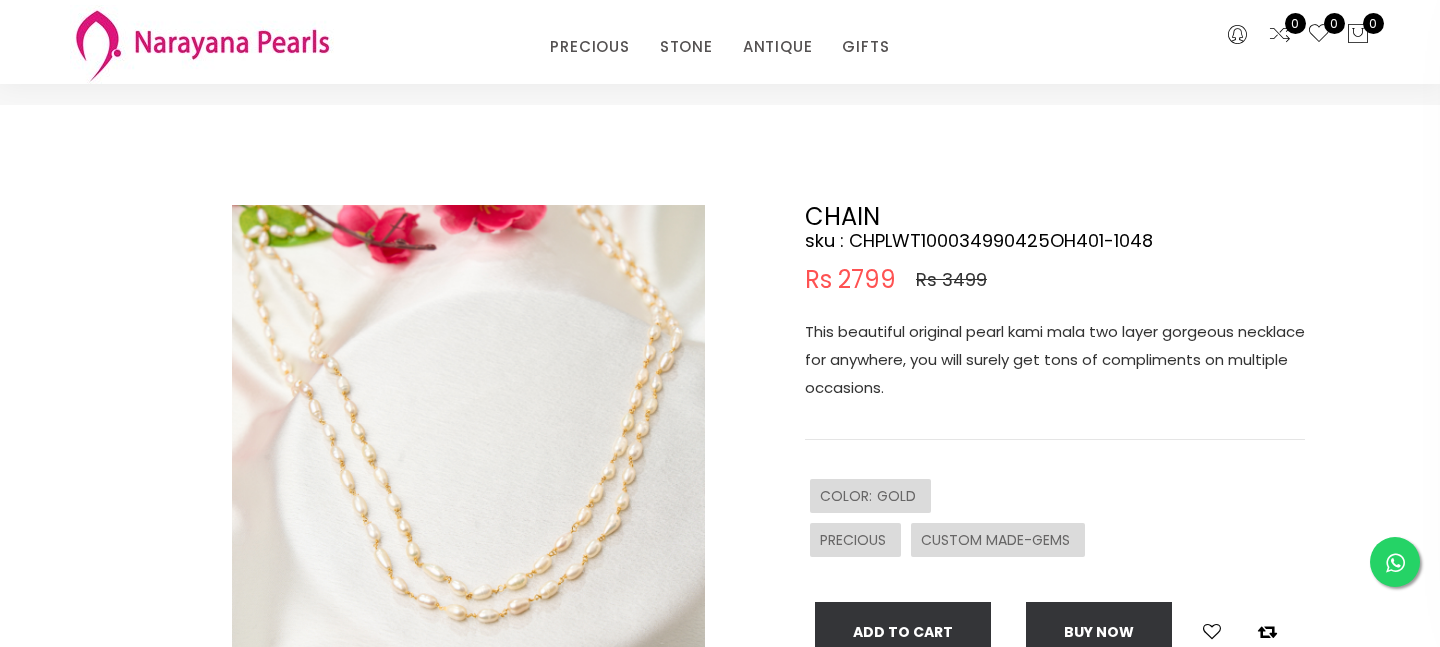 click at bounding box center [468, 441] 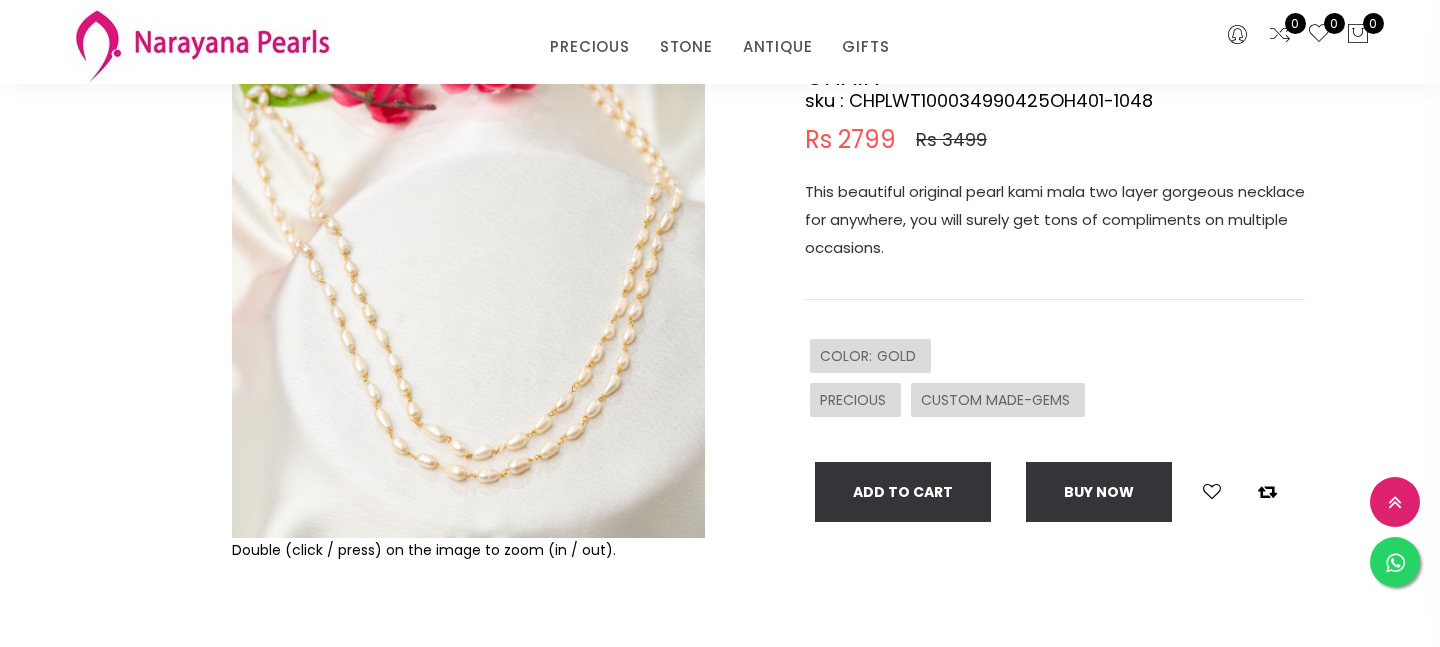 scroll, scrollTop: 183, scrollLeft: 0, axis: vertical 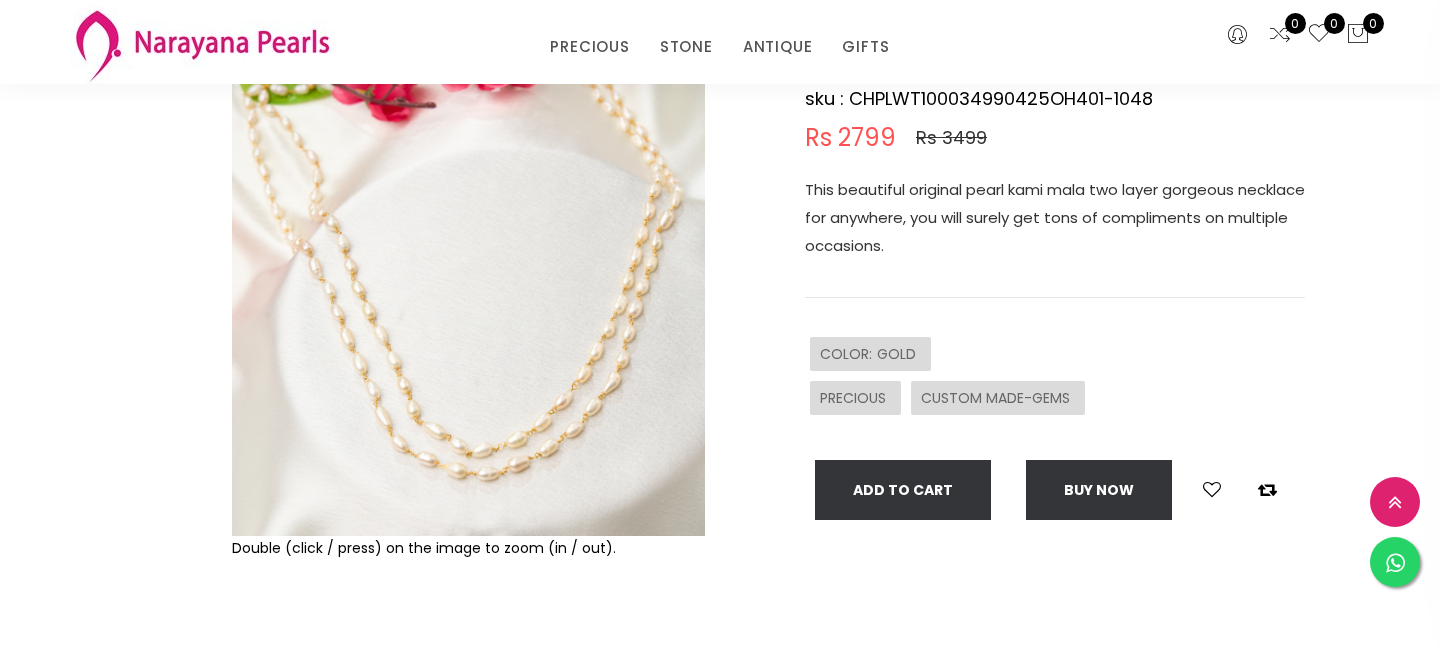 click at bounding box center [468, 299] 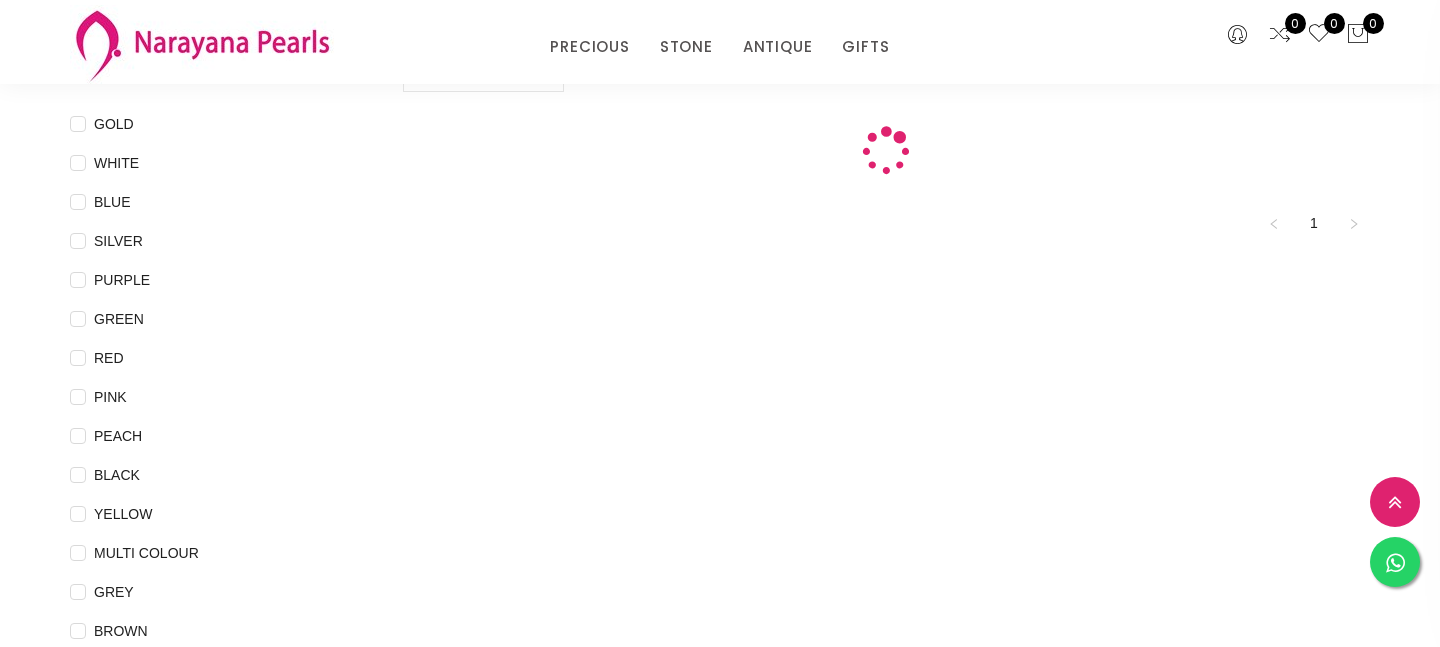 scroll, scrollTop: 871, scrollLeft: 0, axis: vertical 